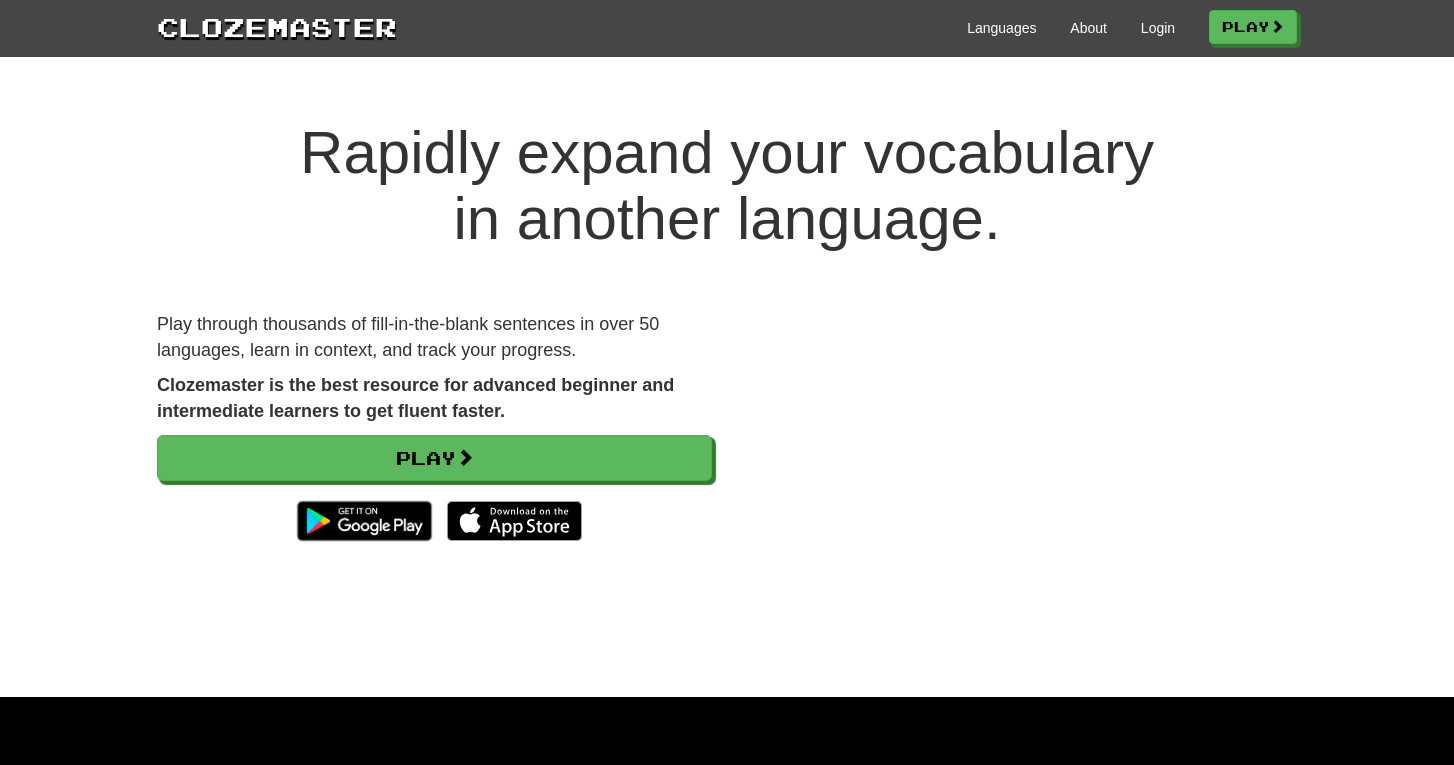 scroll, scrollTop: 0, scrollLeft: 0, axis: both 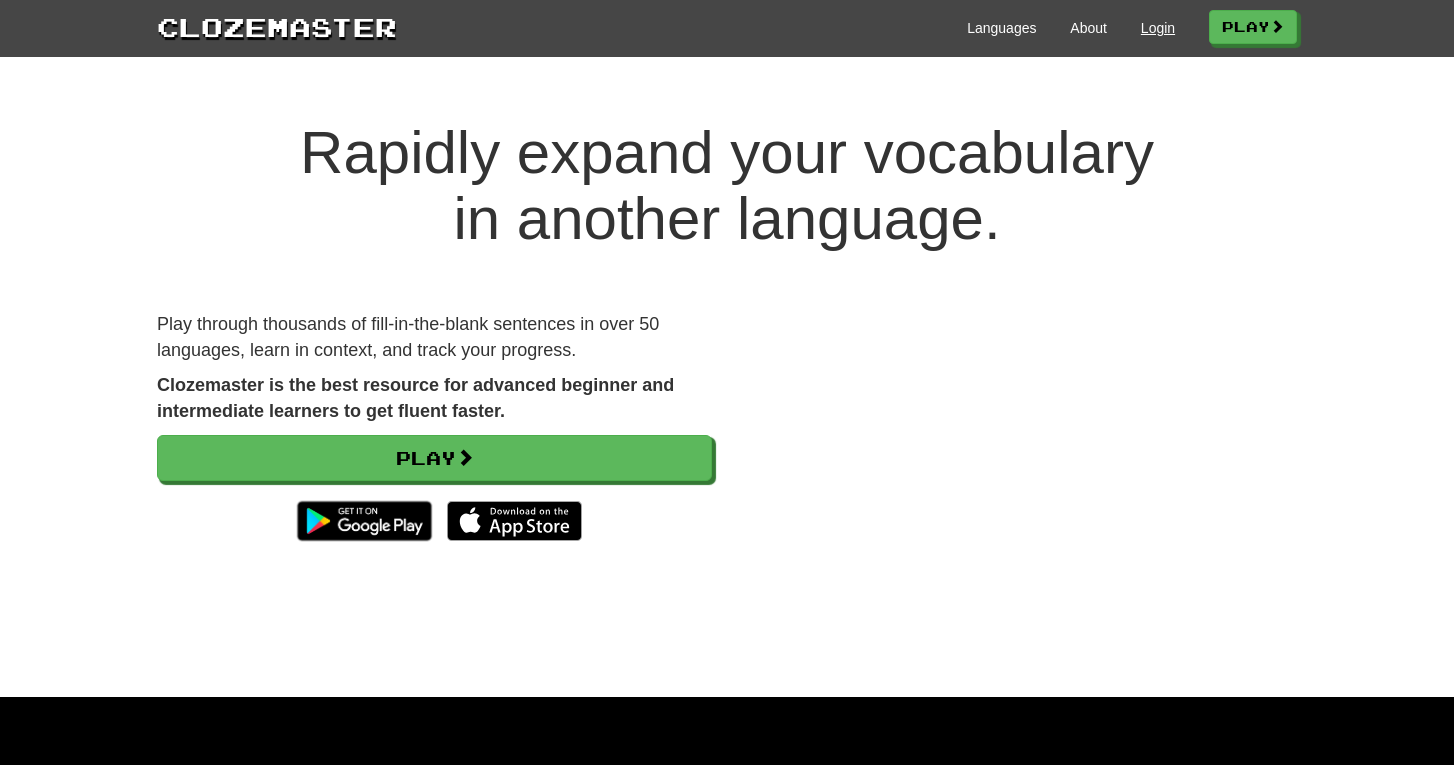 click on "Login" at bounding box center (1158, 28) 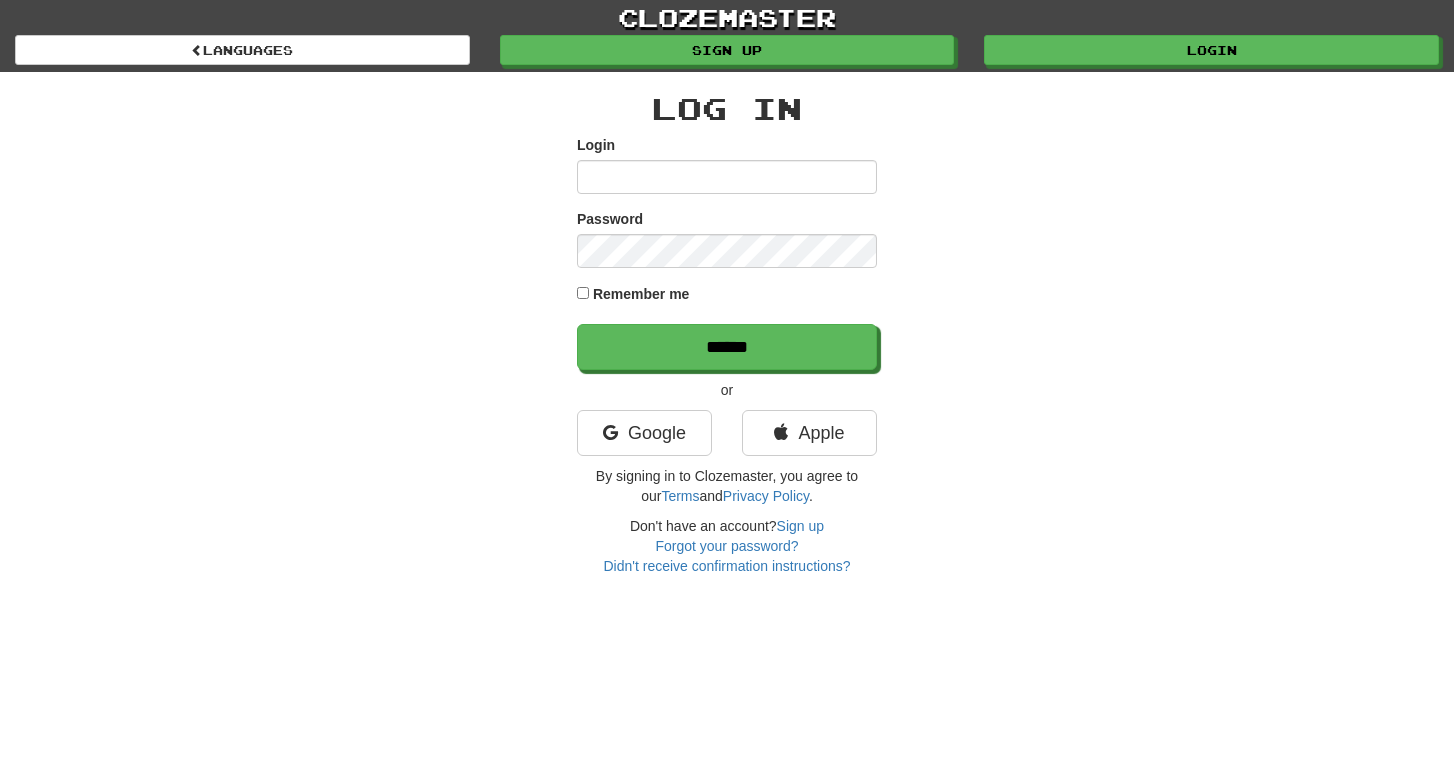 scroll, scrollTop: 0, scrollLeft: 0, axis: both 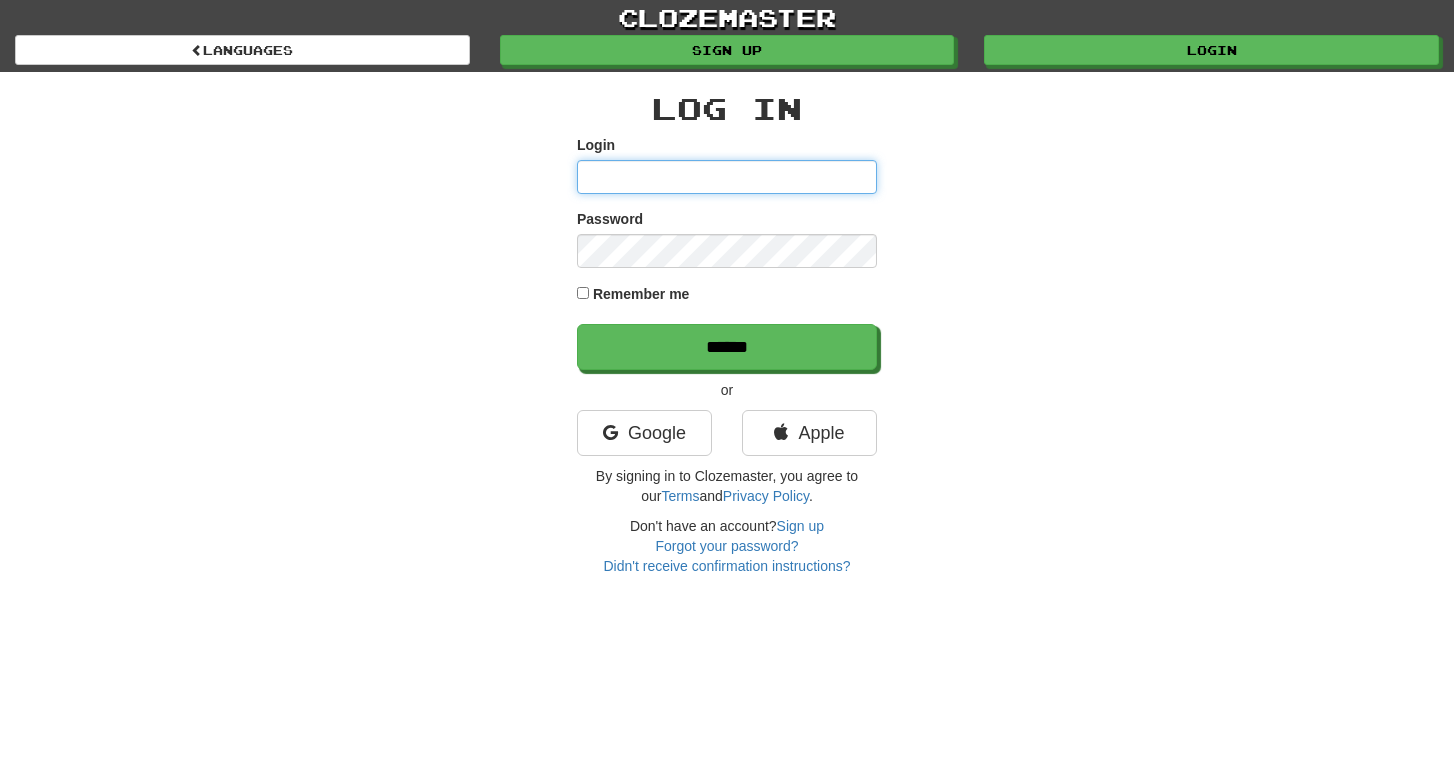 type on "**********" 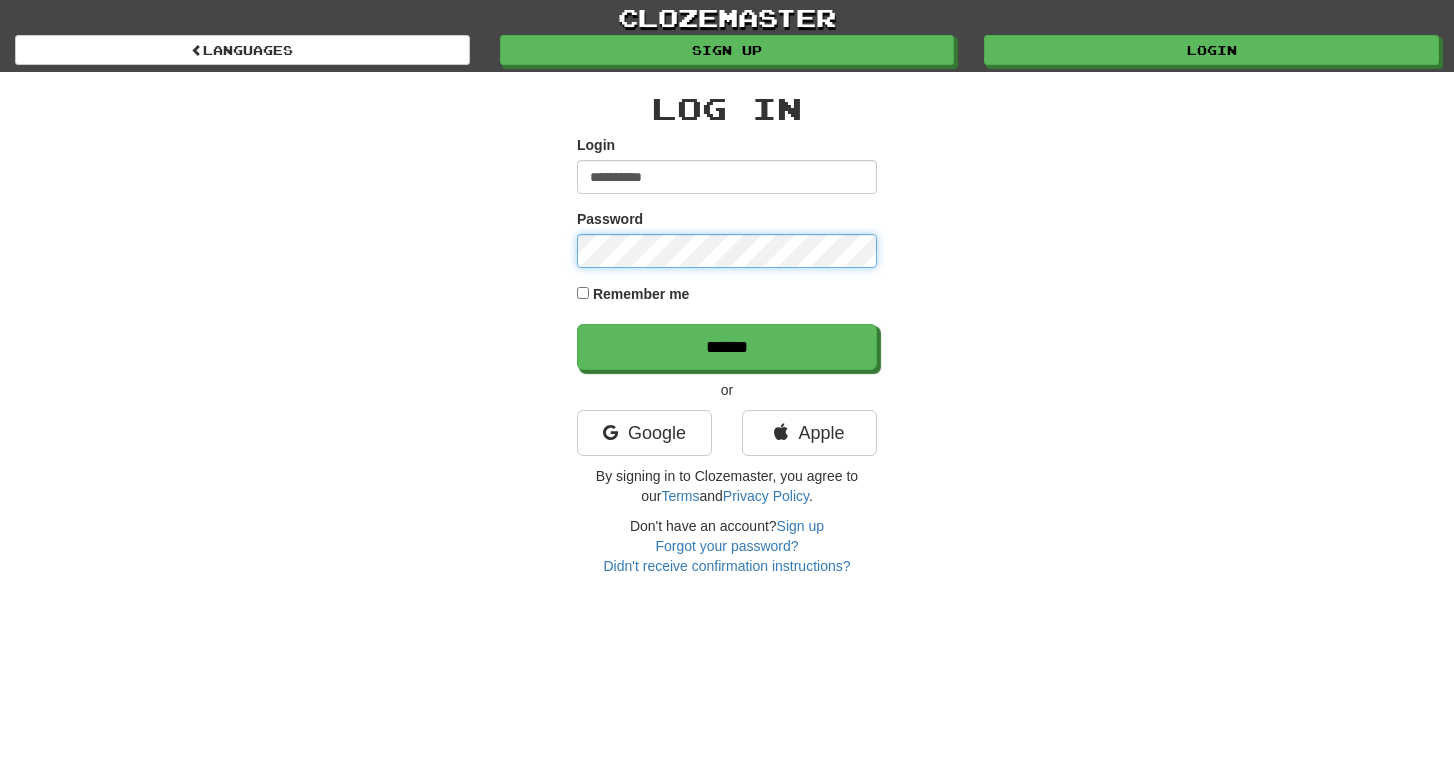 click on "******" at bounding box center [727, 347] 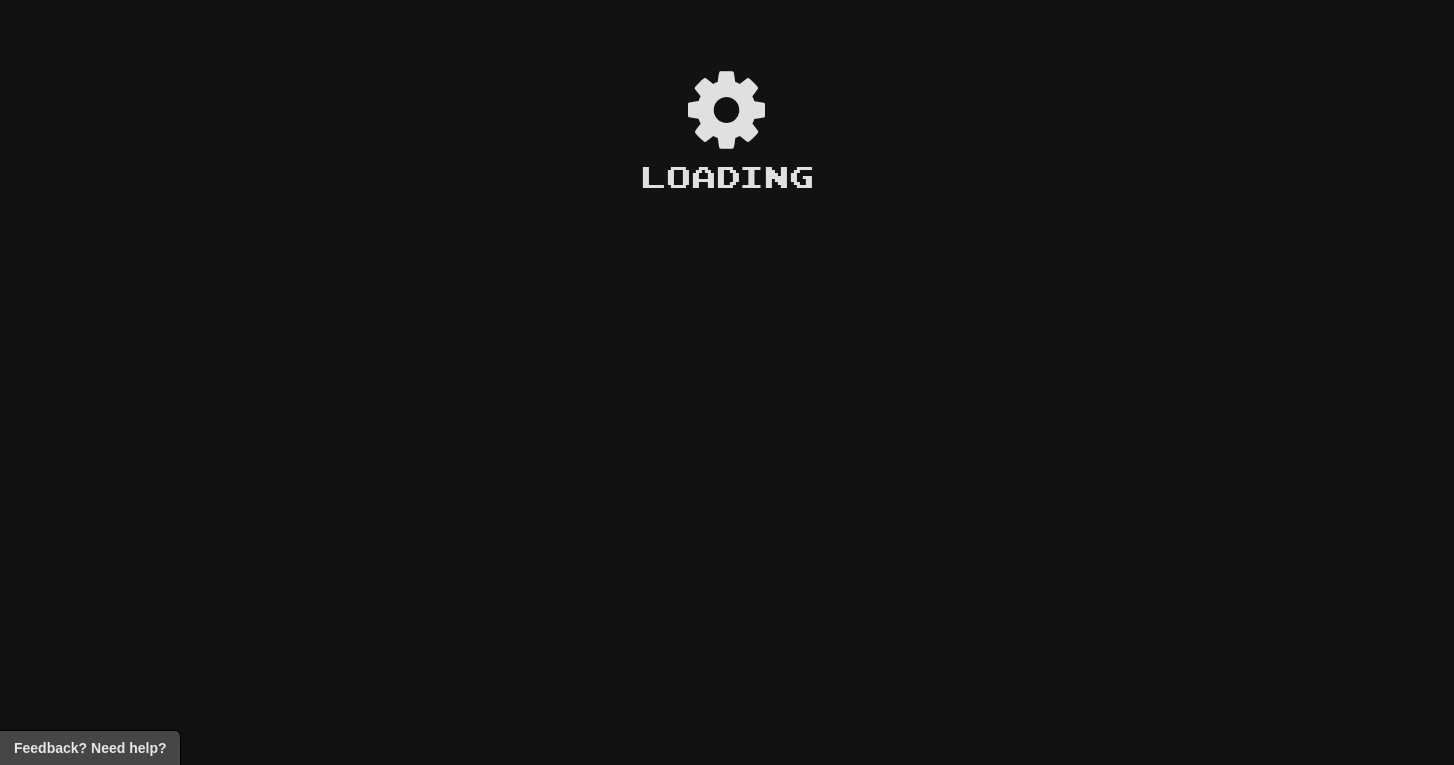 scroll, scrollTop: 0, scrollLeft: 0, axis: both 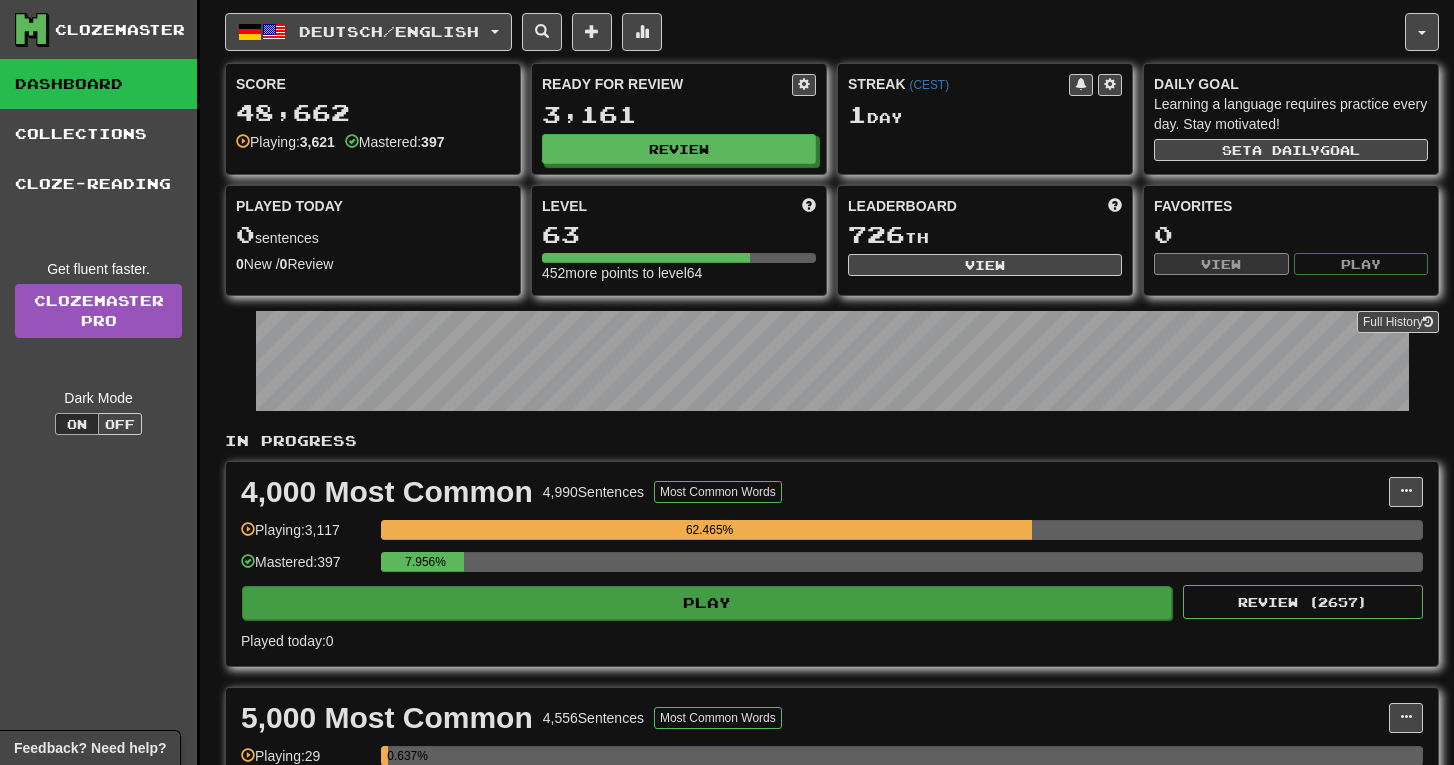 click on "Play" at bounding box center (707, 603) 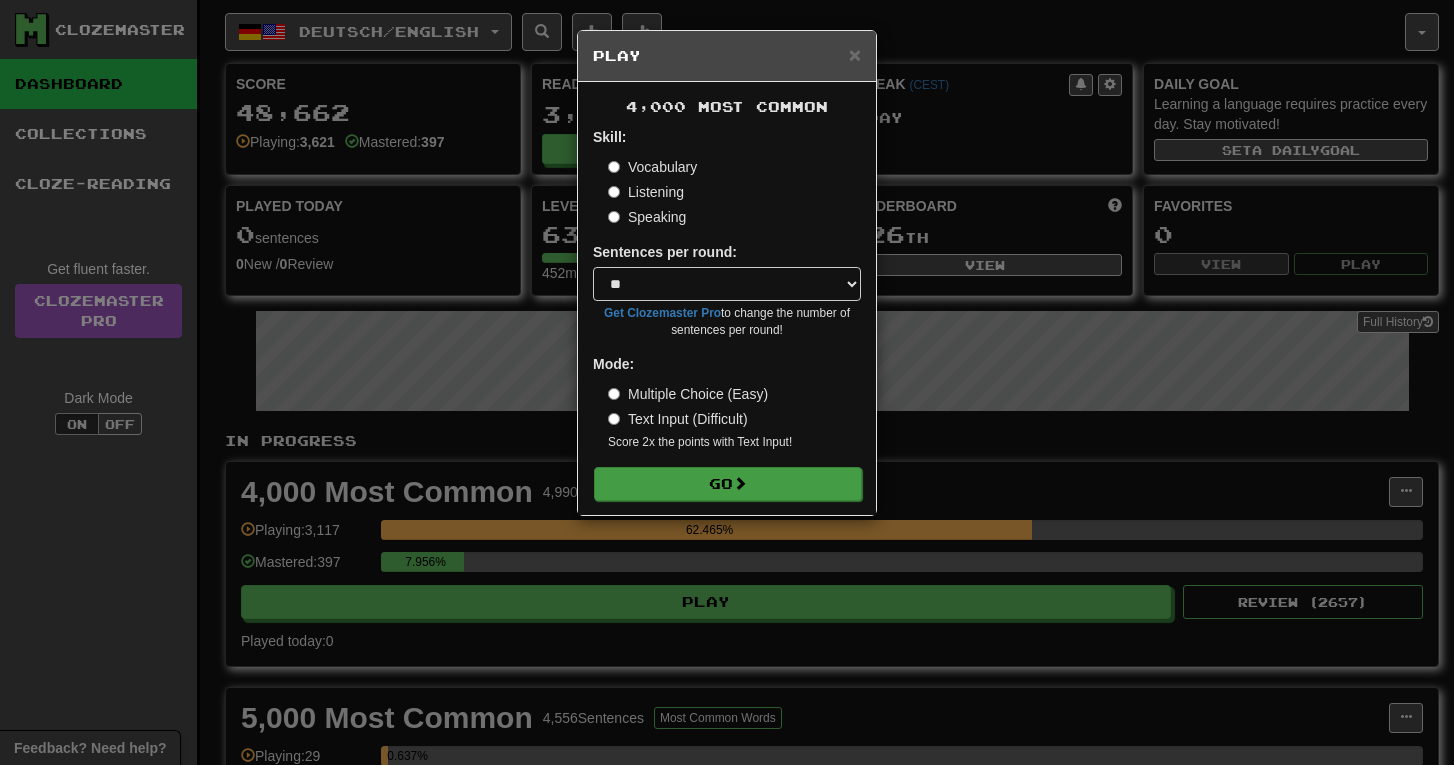 click on "Go" at bounding box center [728, 484] 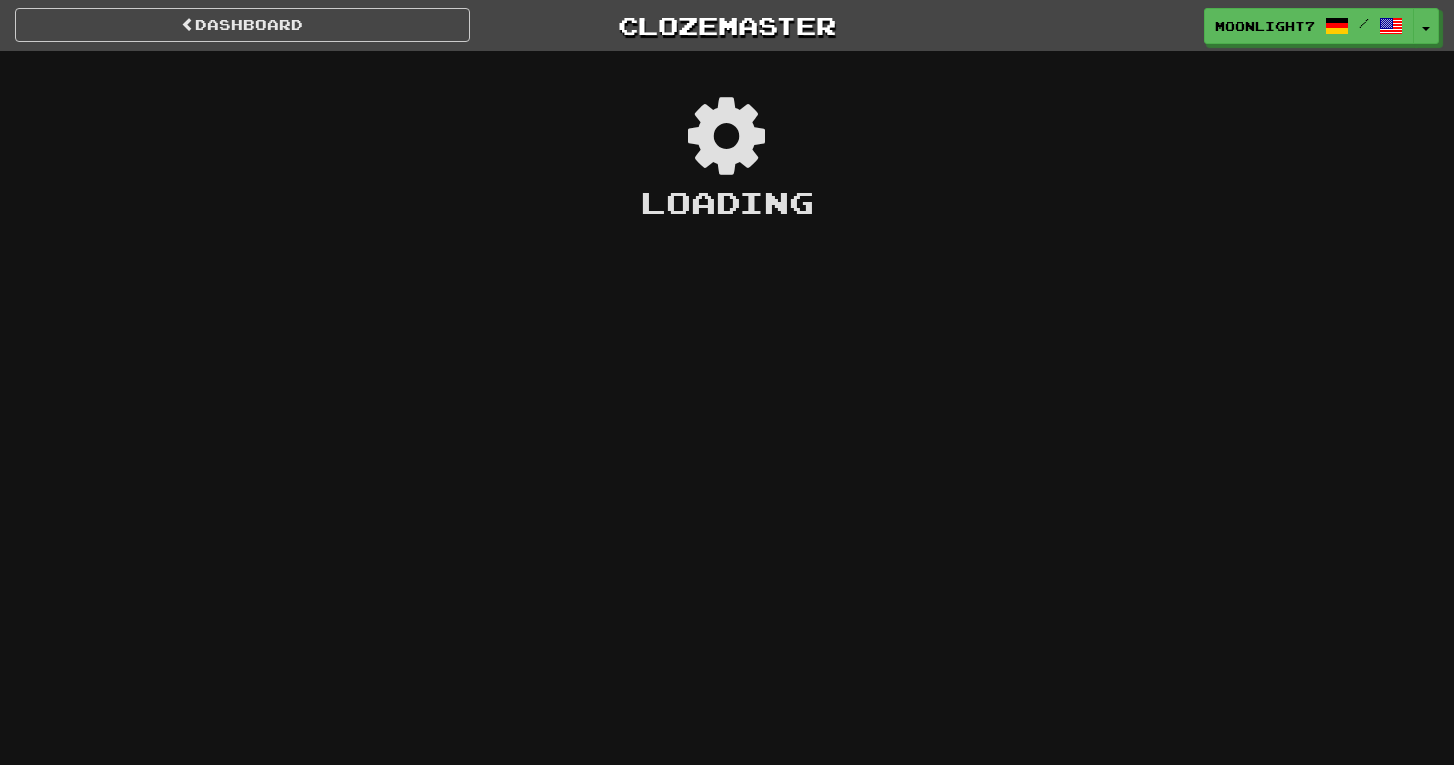 scroll, scrollTop: 0, scrollLeft: 0, axis: both 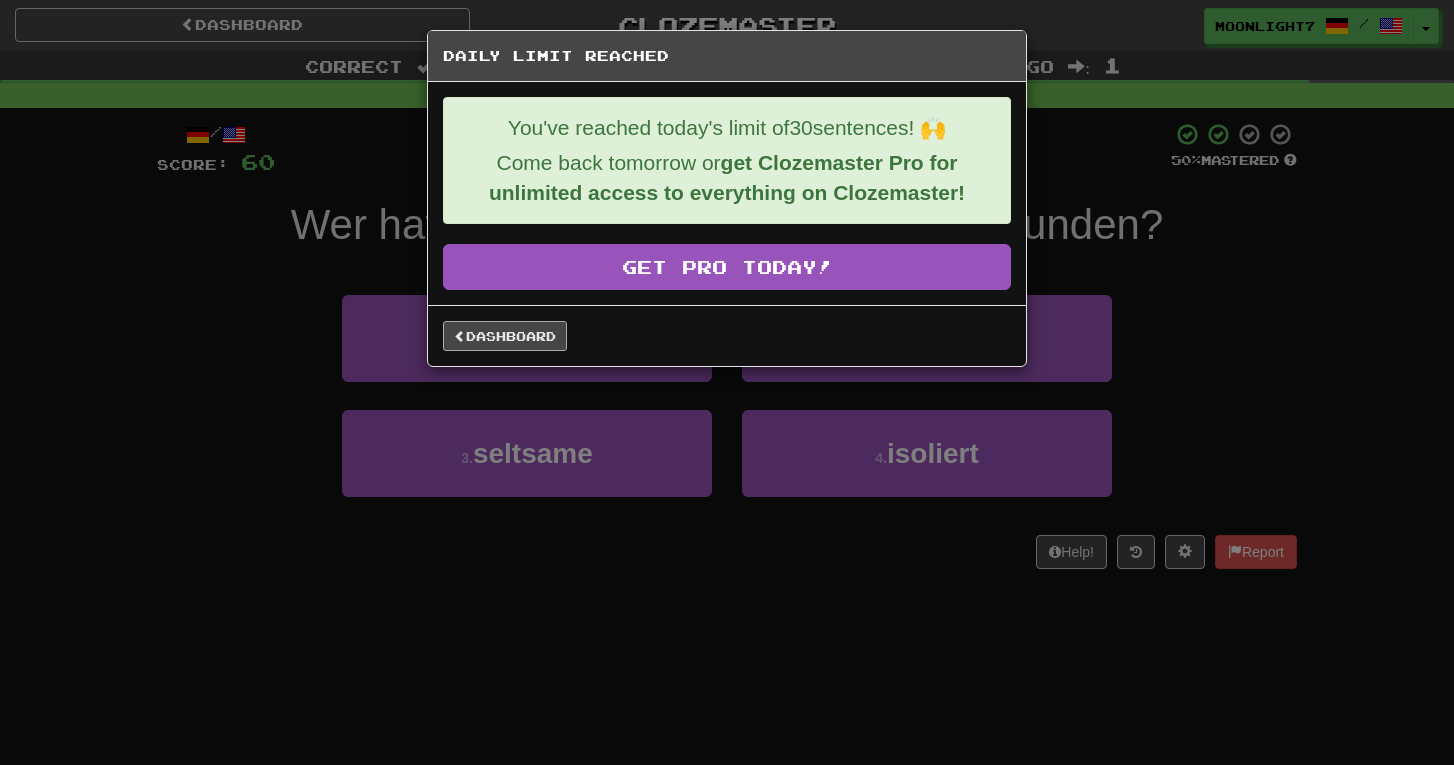 click on "Dashboard" at bounding box center [505, 336] 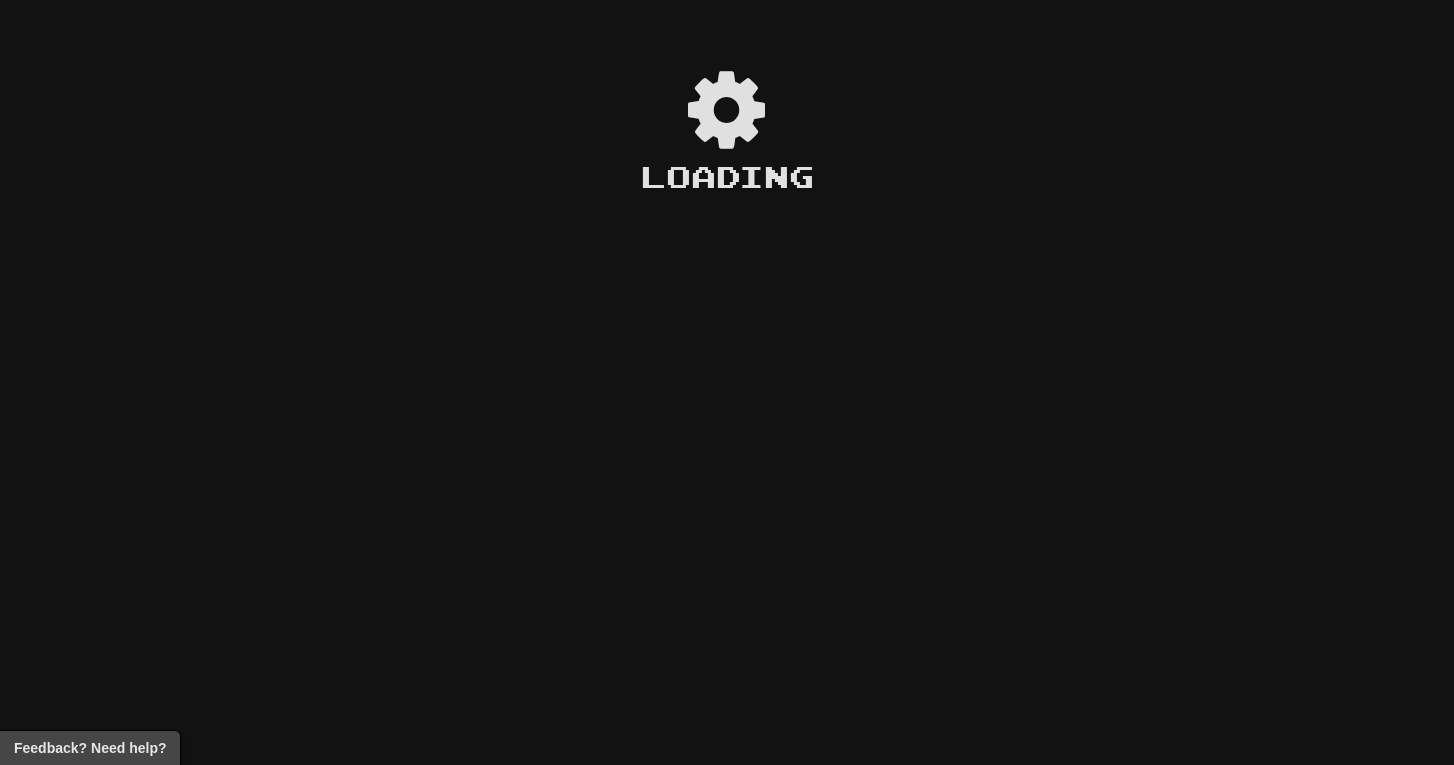 scroll, scrollTop: 0, scrollLeft: 0, axis: both 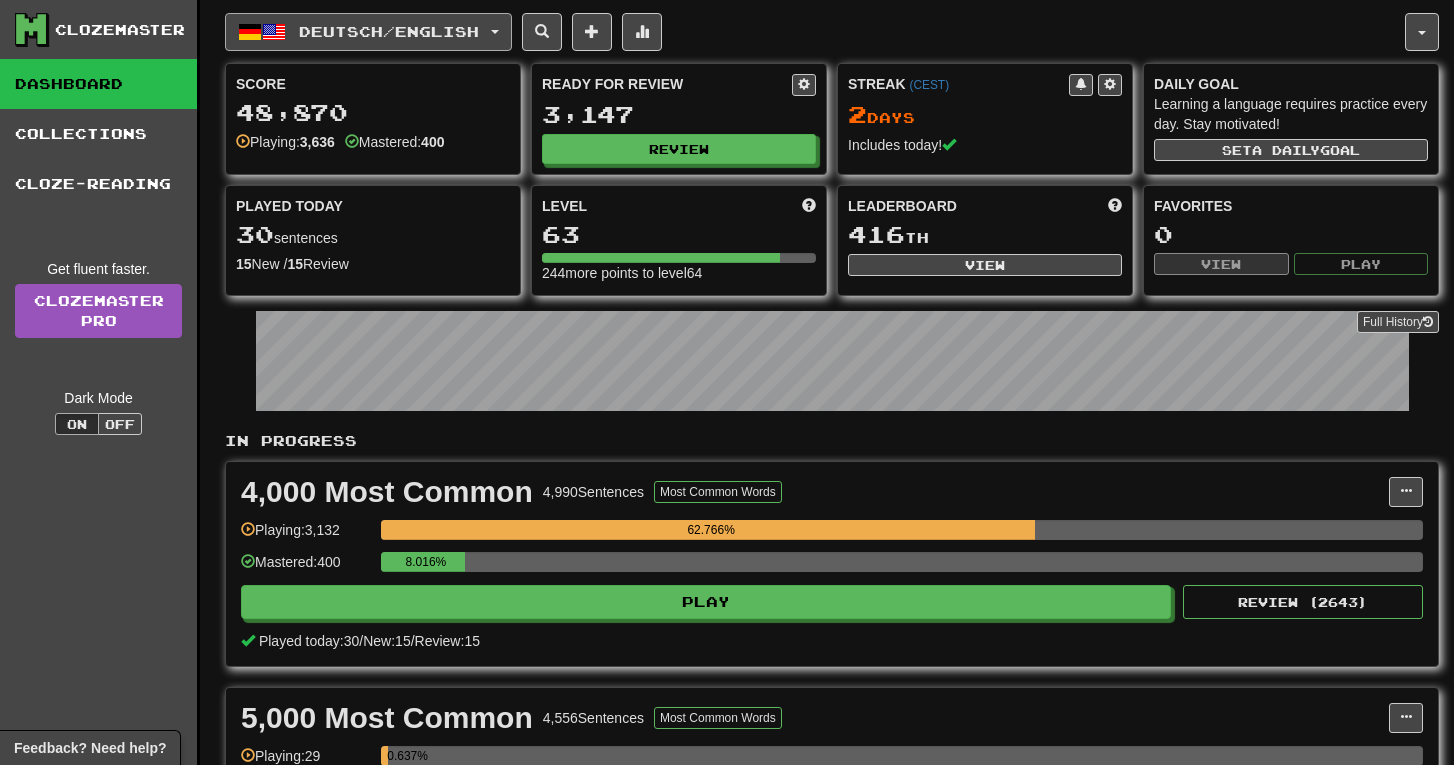 click on "Deutsch  /  English" at bounding box center [368, 32] 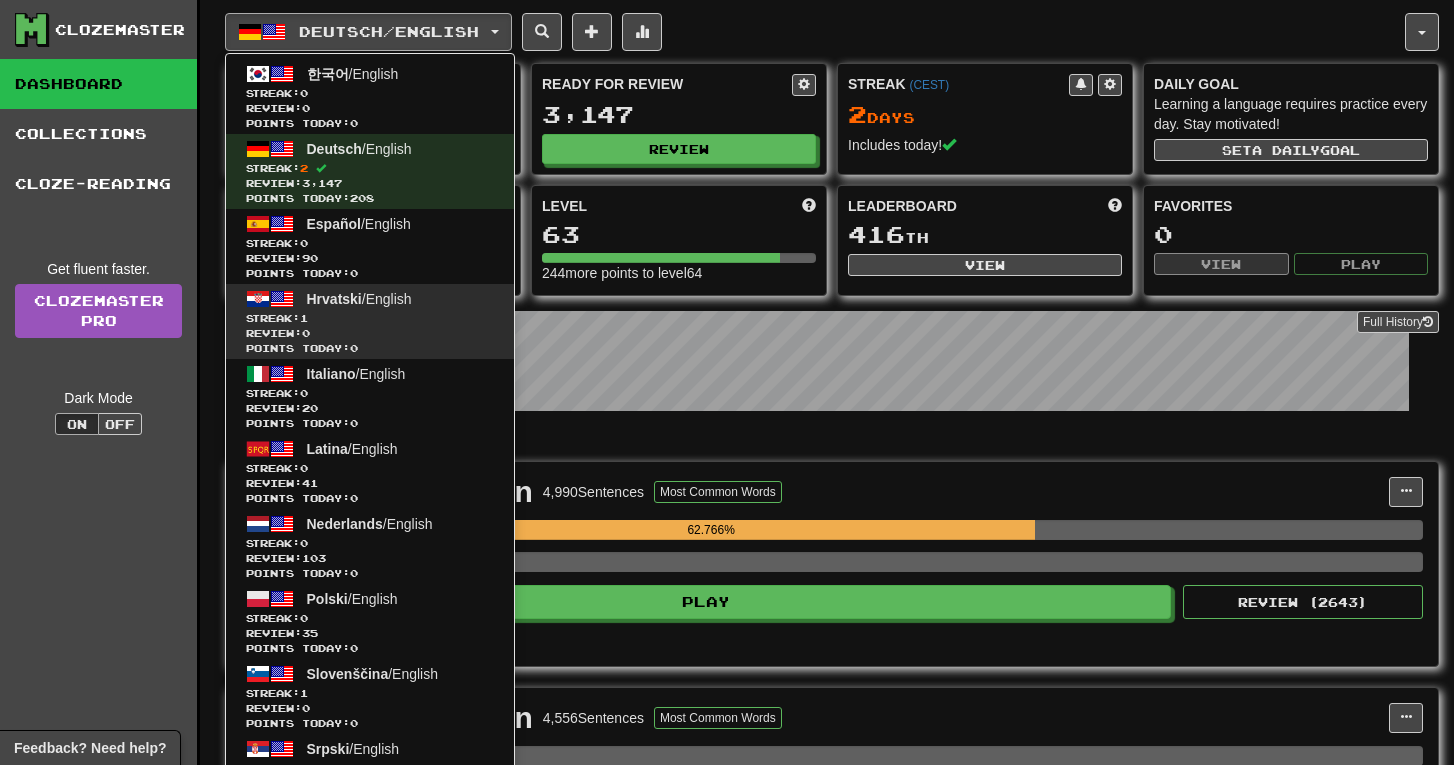 click on "Streak:  1" at bounding box center (370, 318) 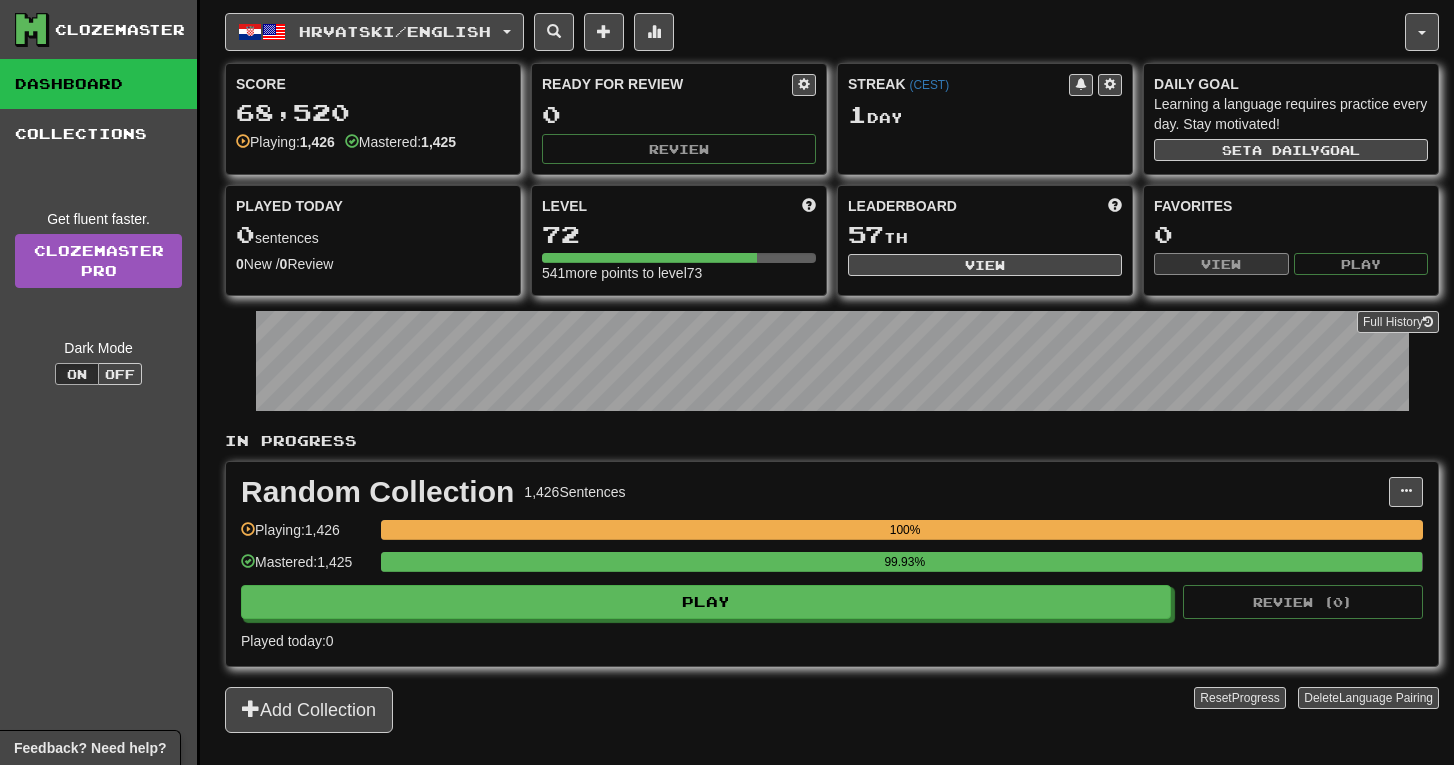 scroll, scrollTop: 0, scrollLeft: 0, axis: both 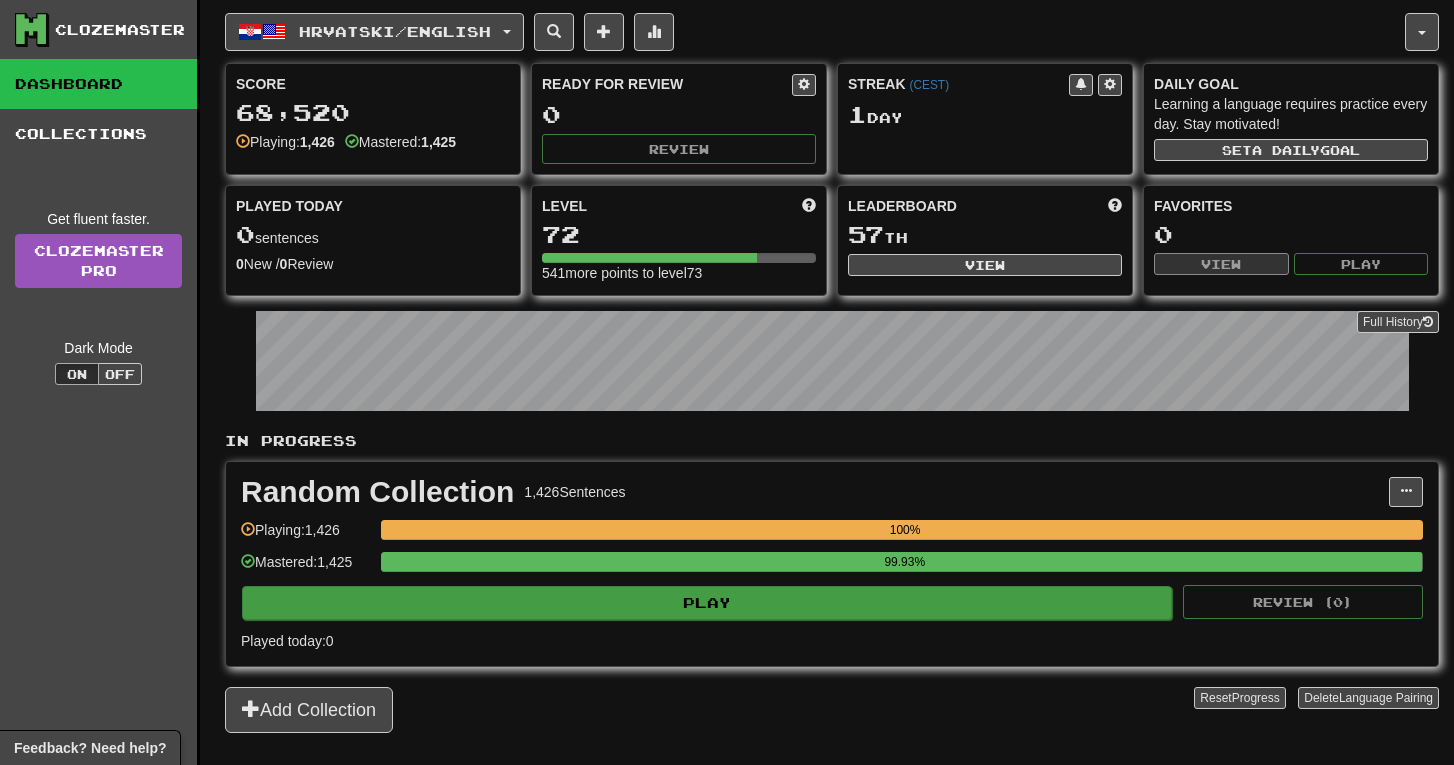 click on "Play" at bounding box center [707, 603] 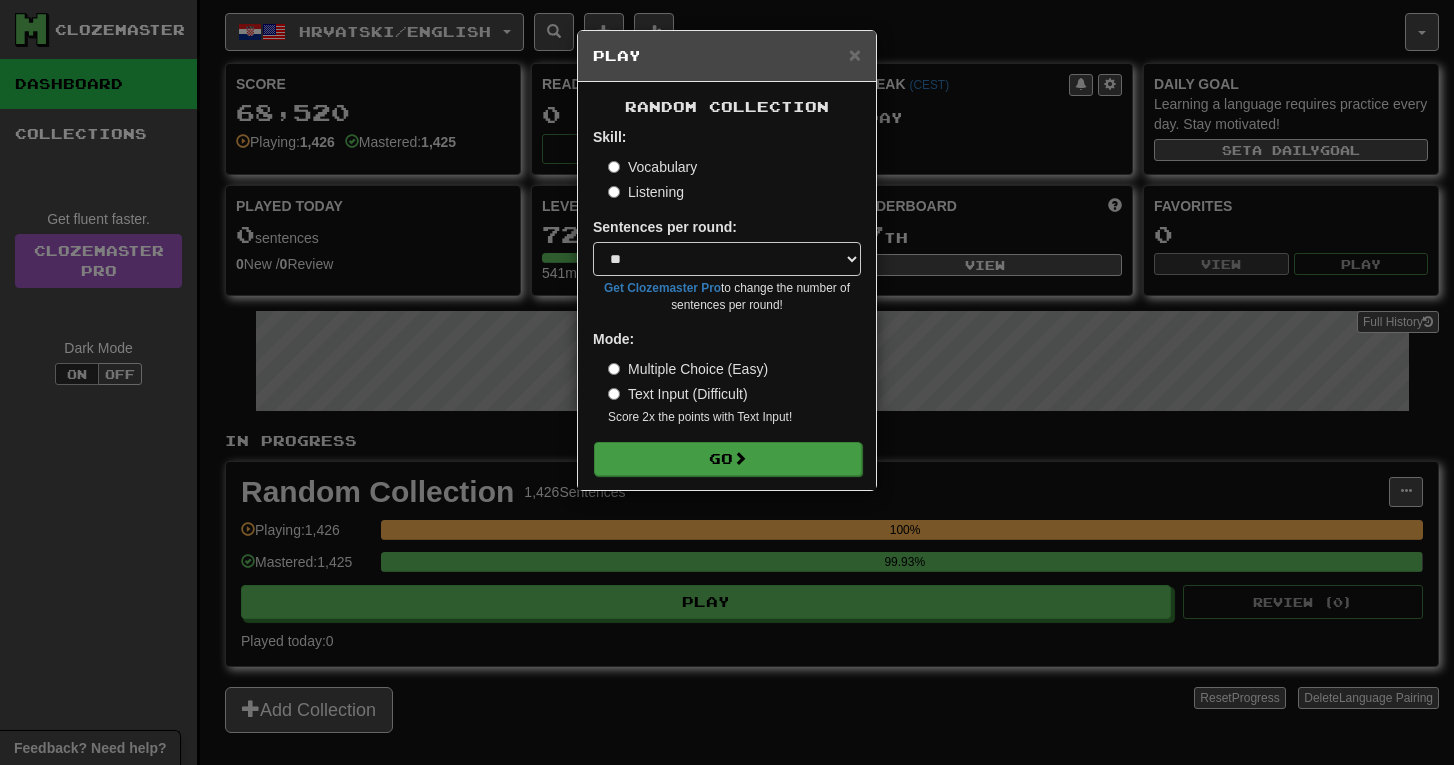 click on "Go" at bounding box center (728, 459) 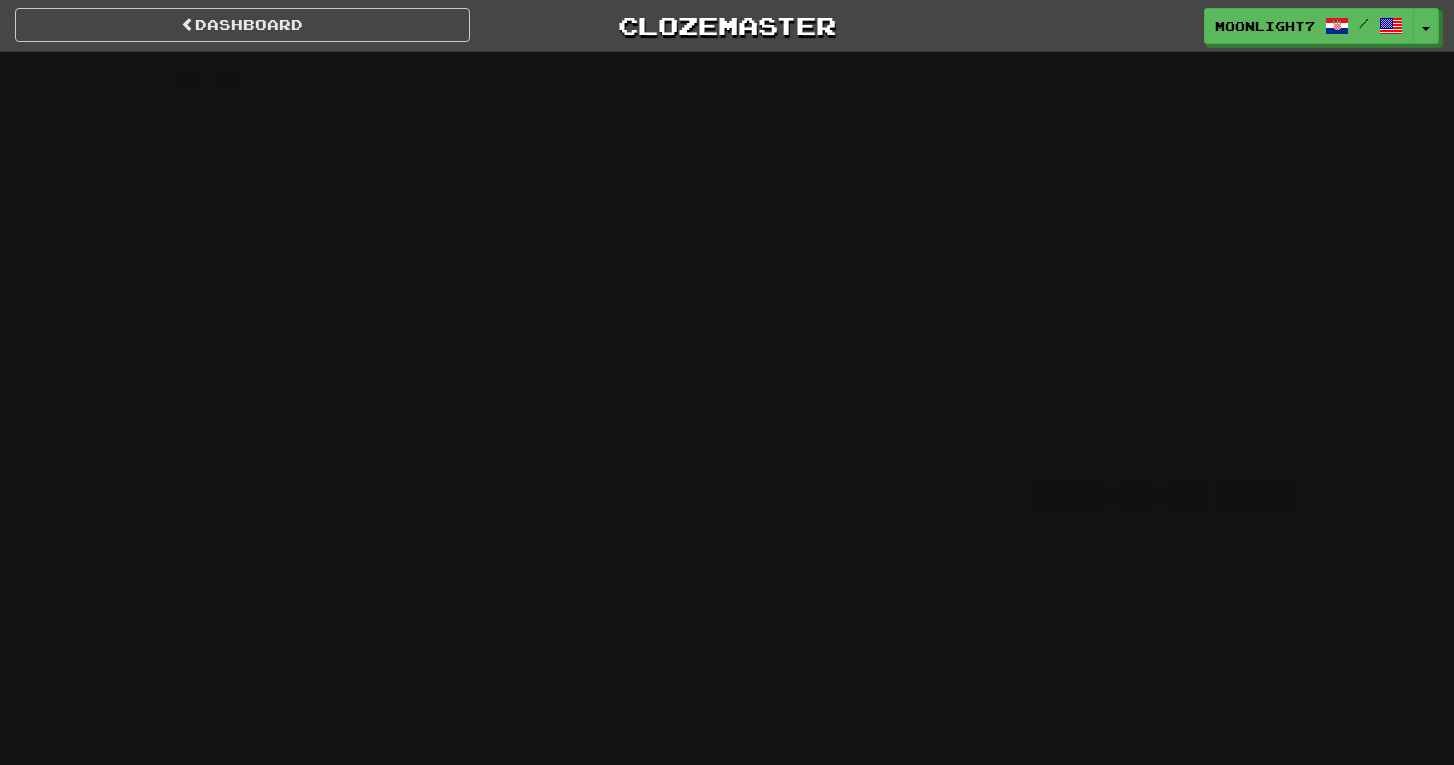 scroll, scrollTop: 0, scrollLeft: 0, axis: both 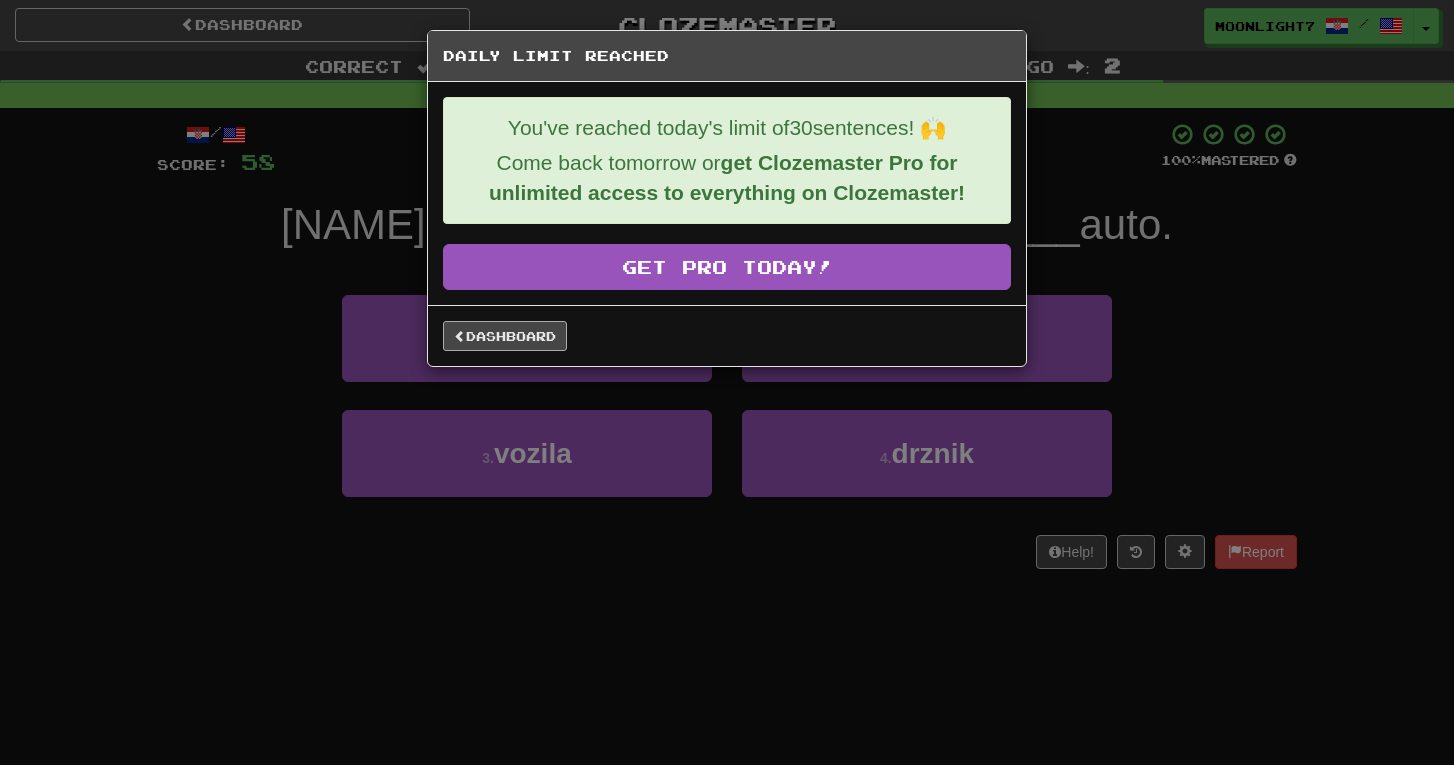 click on "Dashboard" at bounding box center (505, 336) 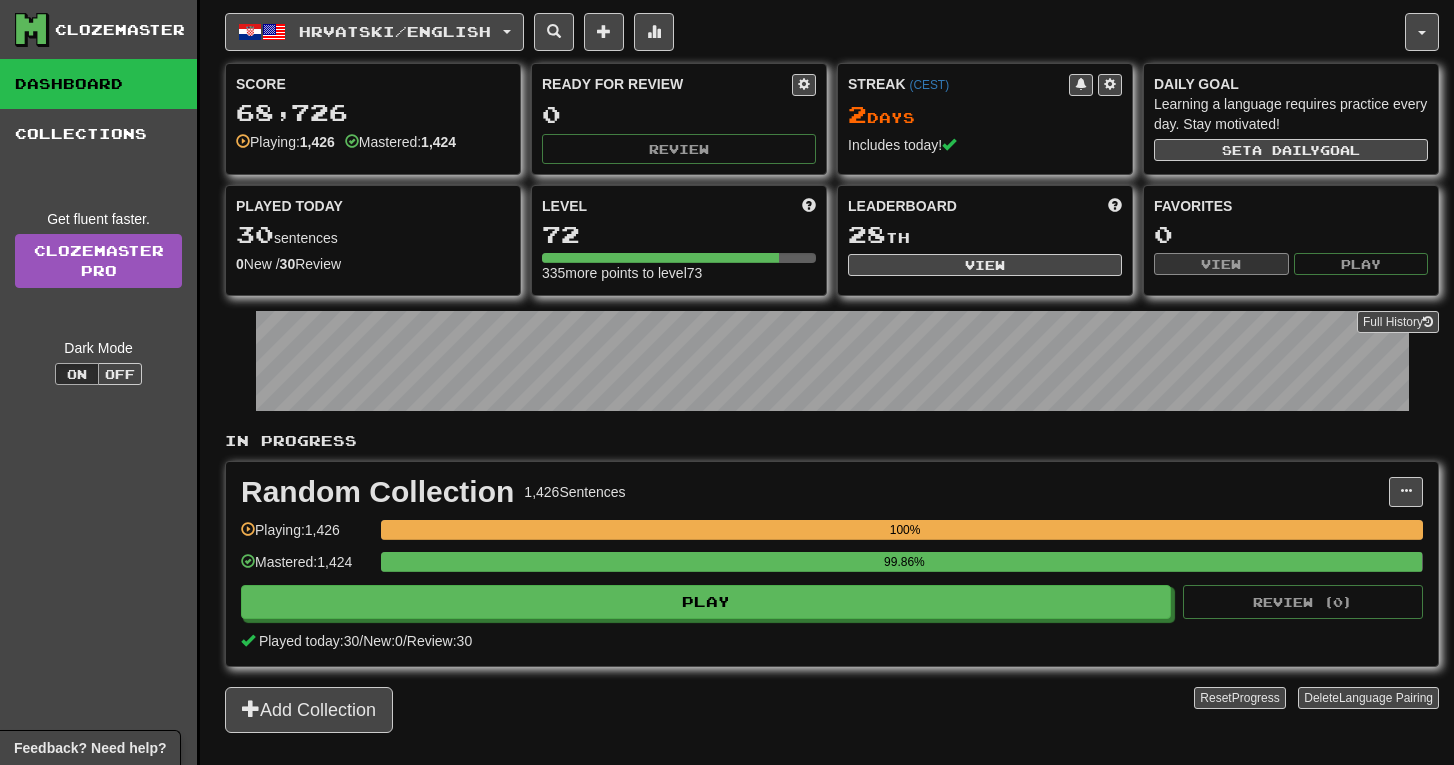 scroll, scrollTop: 0, scrollLeft: 0, axis: both 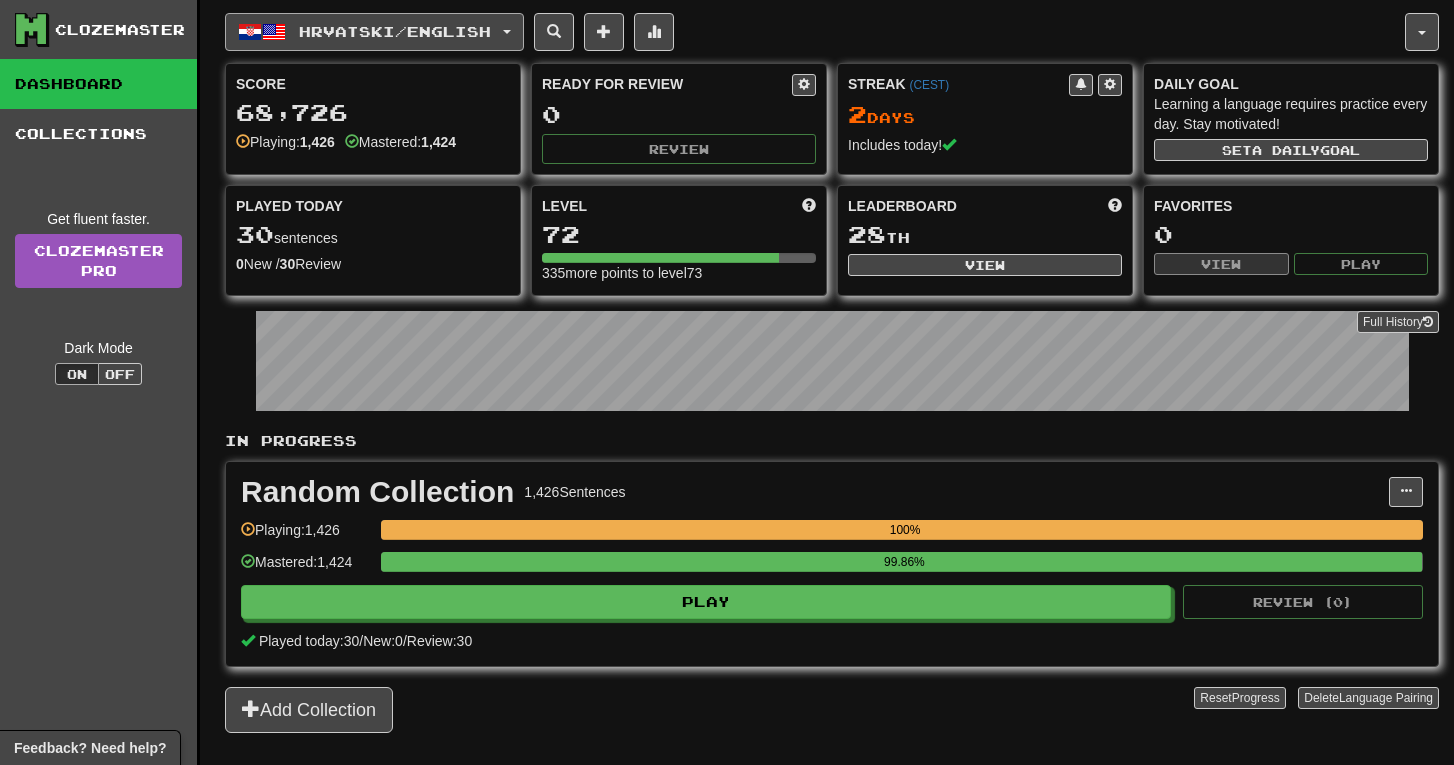 click on "Hrvatski  /  English" at bounding box center [395, 31] 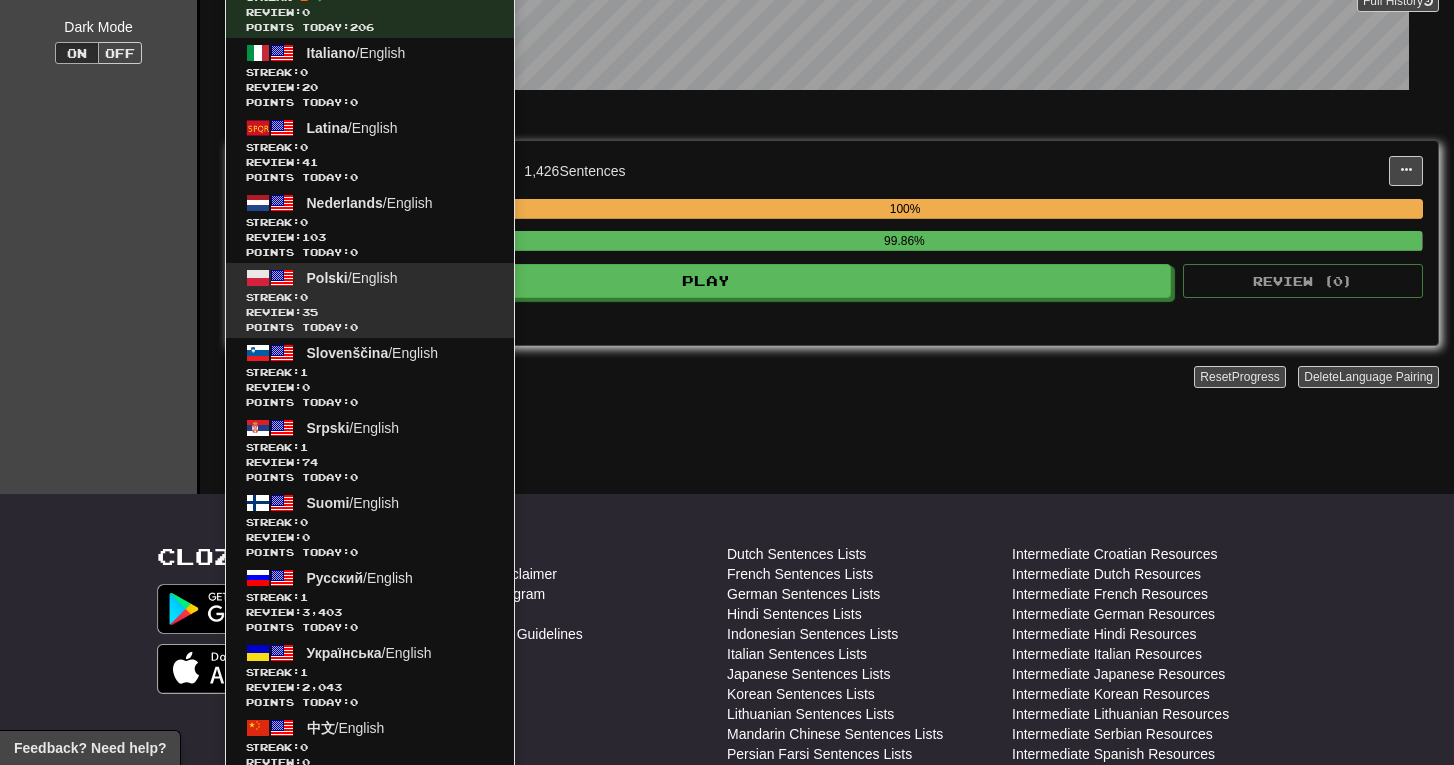 scroll, scrollTop: 321, scrollLeft: 0, axis: vertical 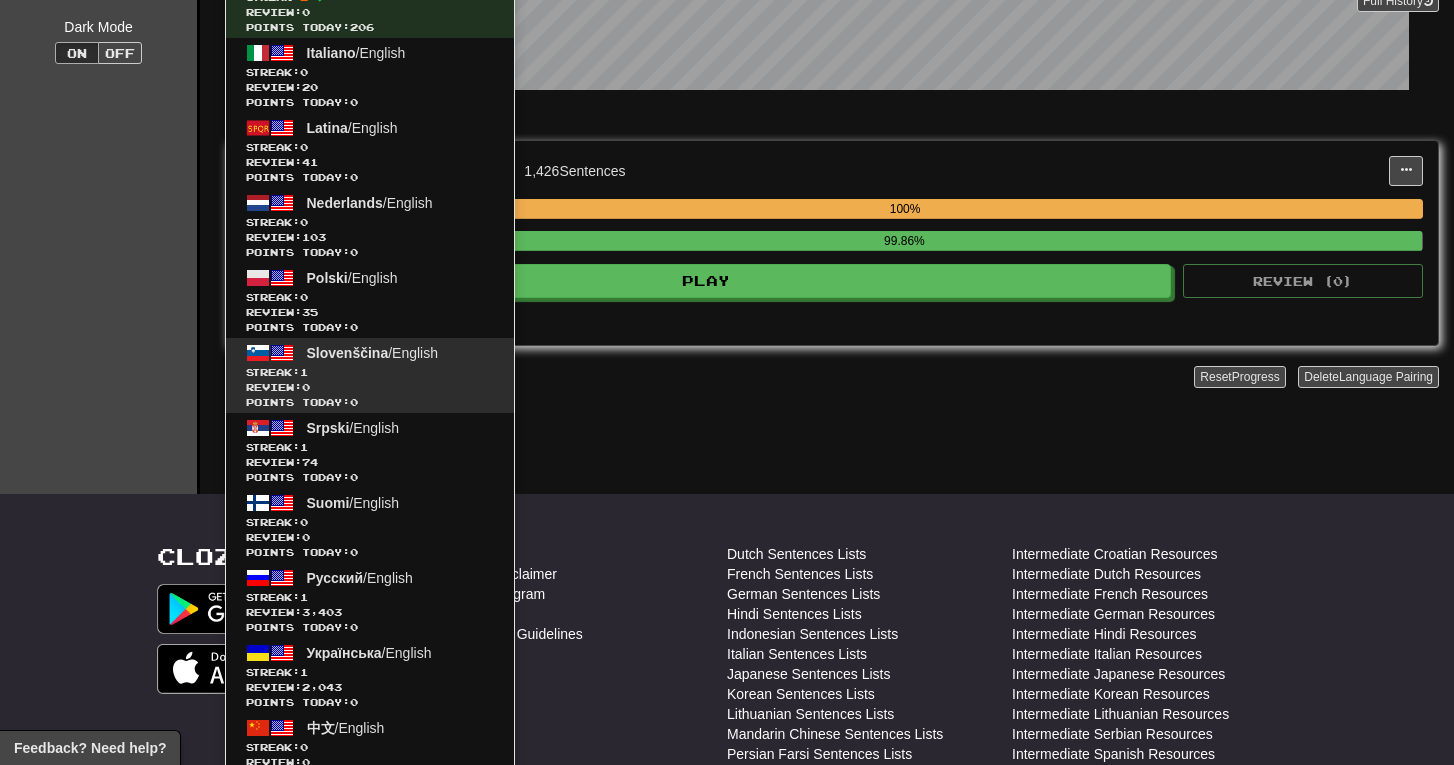 click on "Slovenščina  /  English" at bounding box center [373, 353] 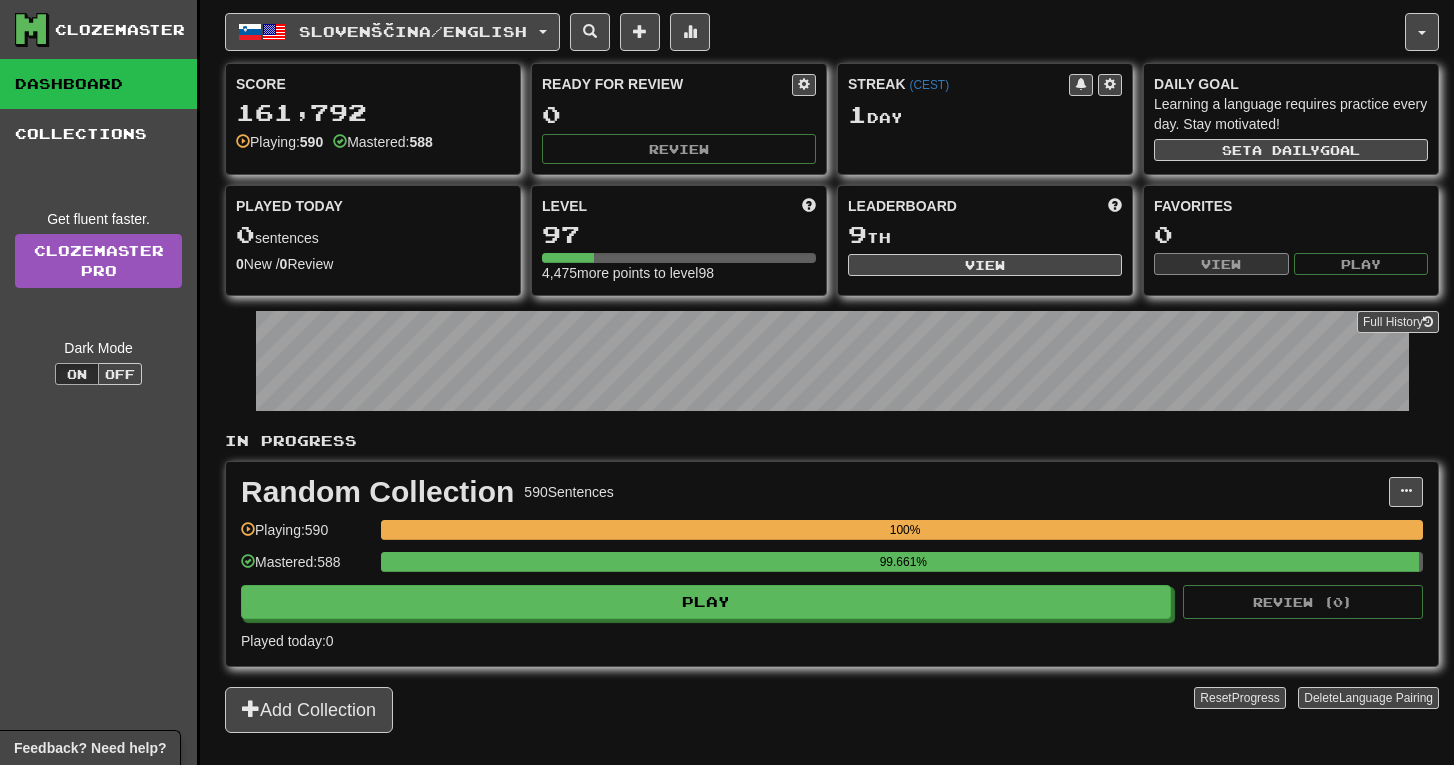 scroll, scrollTop: 0, scrollLeft: 0, axis: both 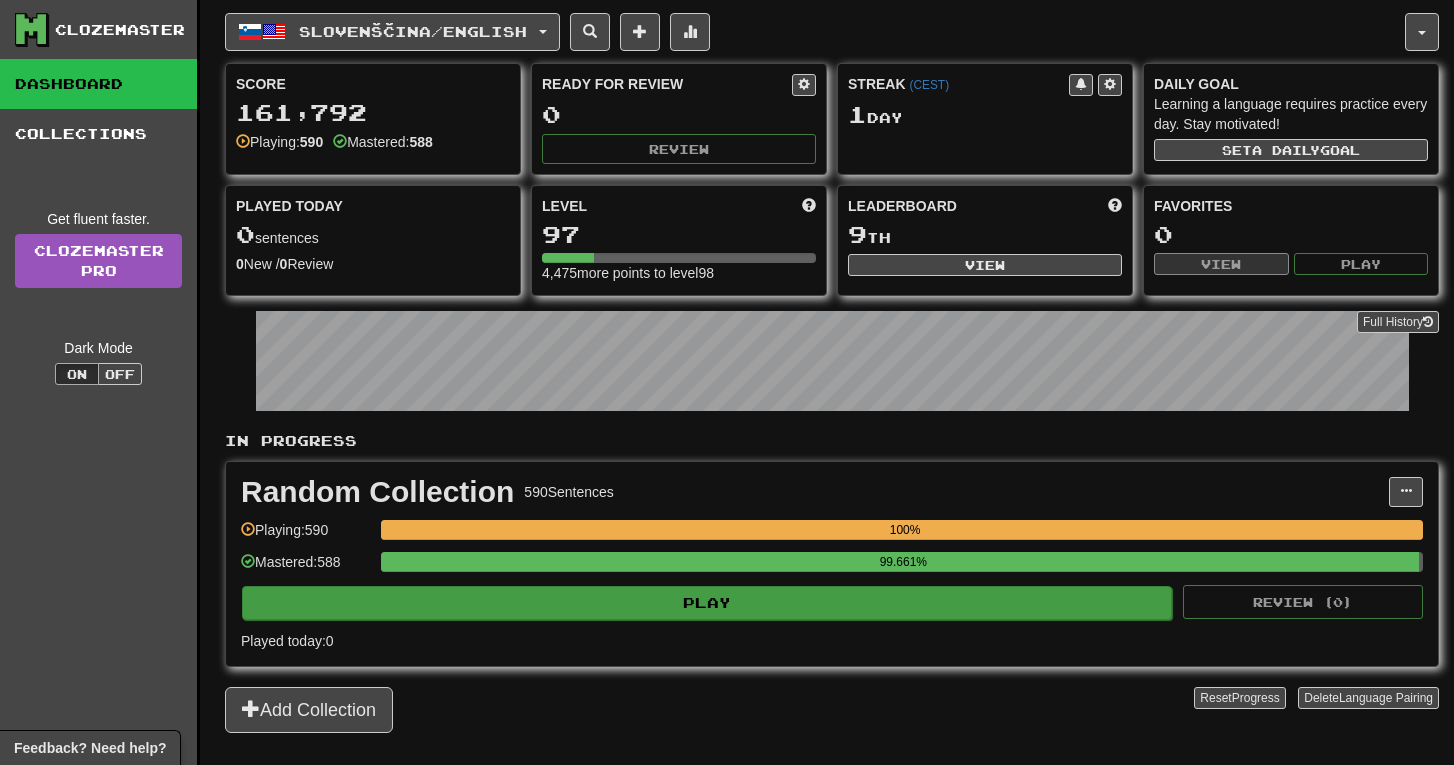 click on "Play" at bounding box center (707, 603) 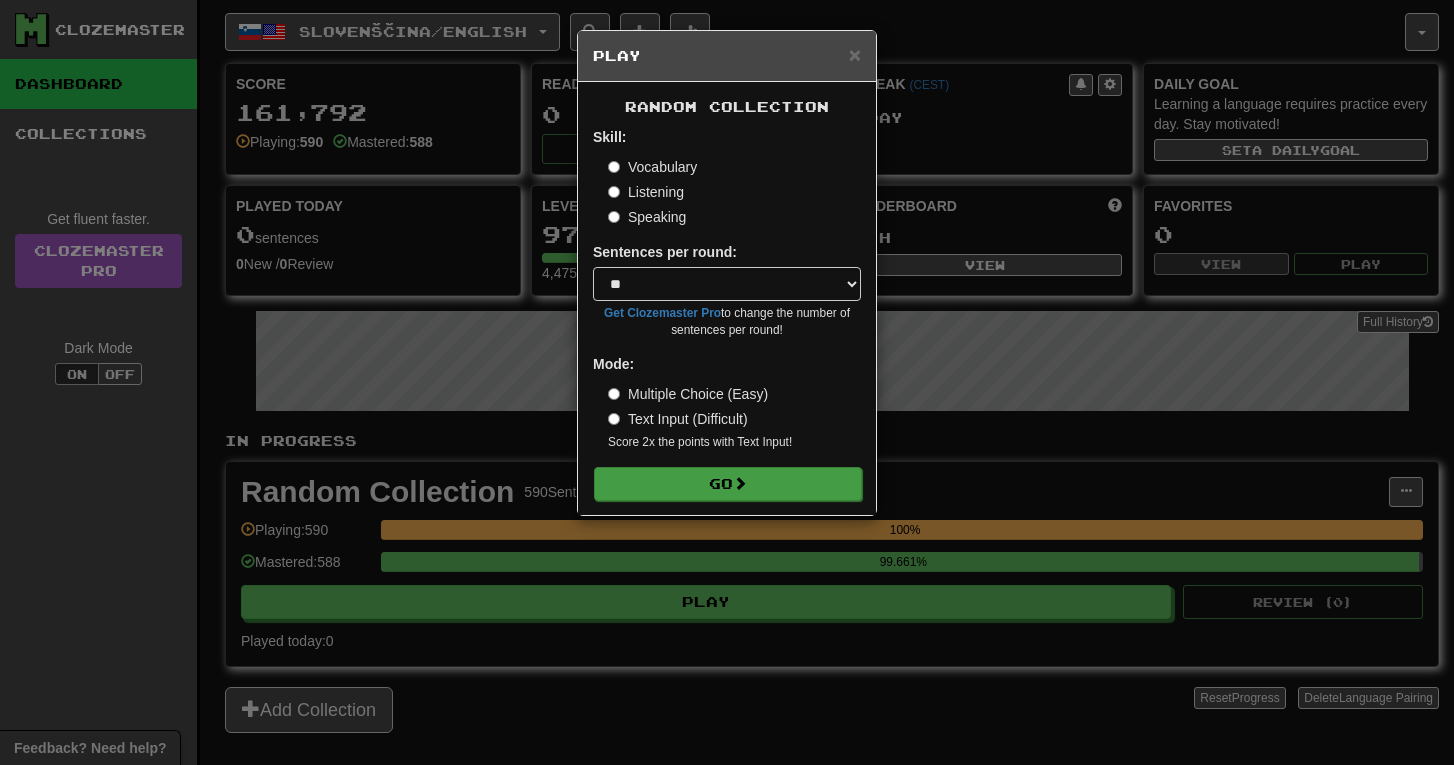 click on "Go" at bounding box center [728, 484] 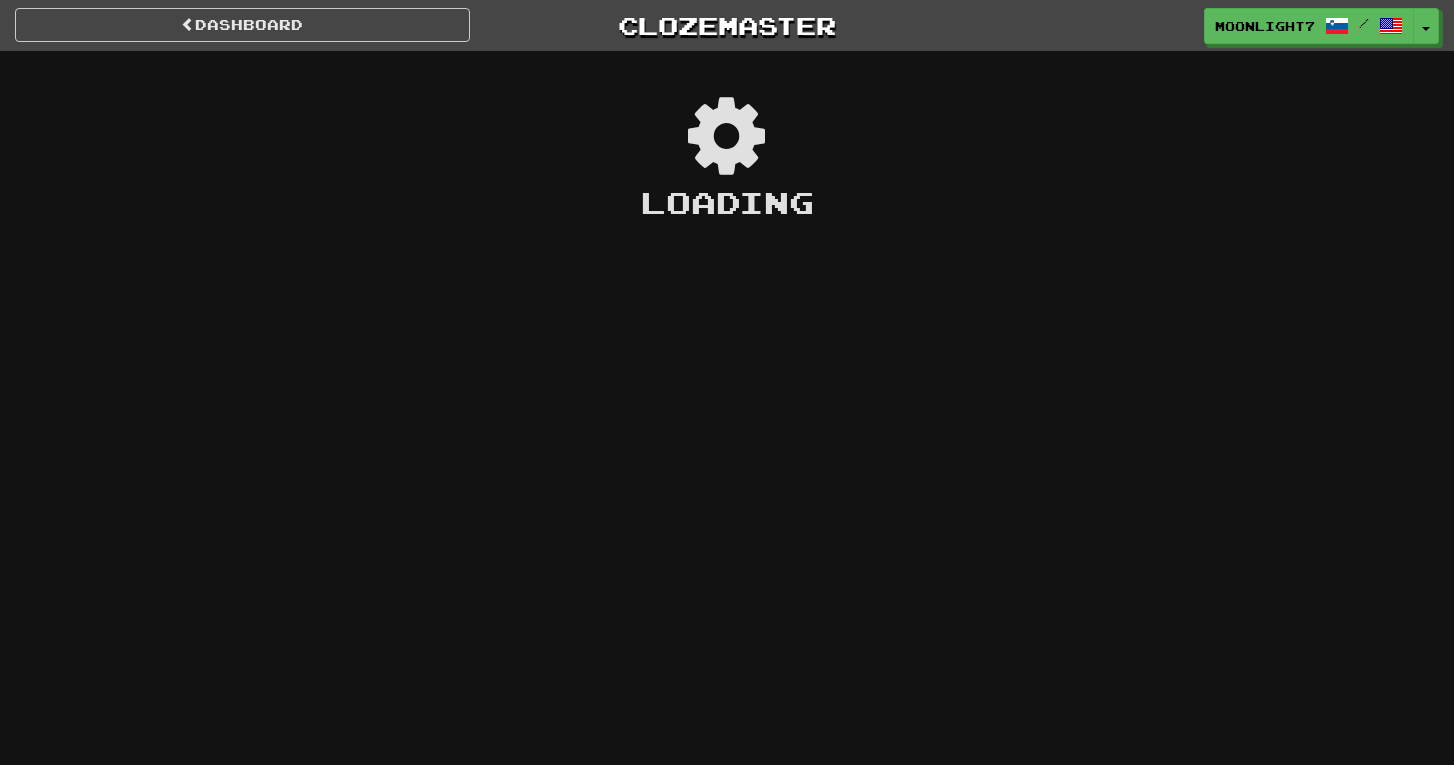 scroll, scrollTop: 0, scrollLeft: 0, axis: both 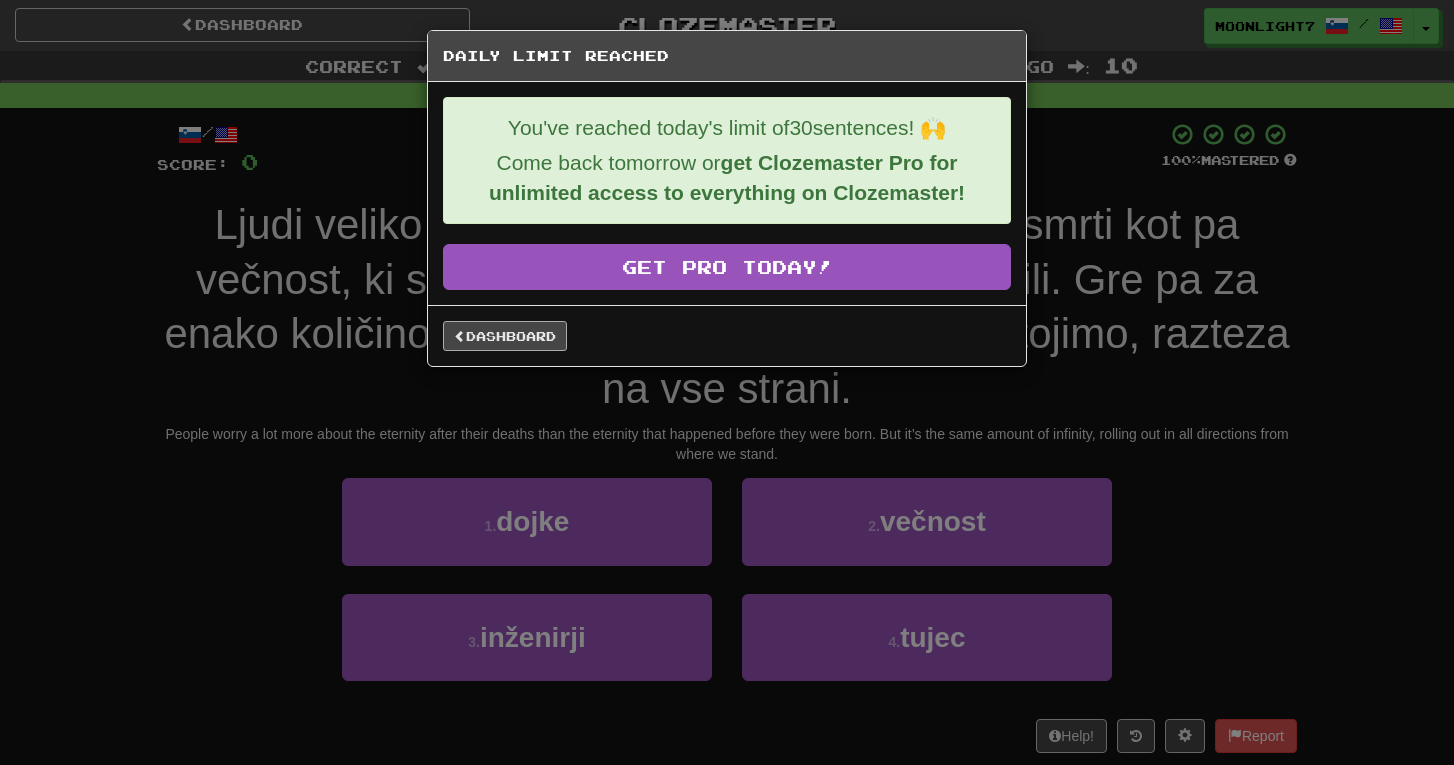 click on "Dashboard" at bounding box center [505, 336] 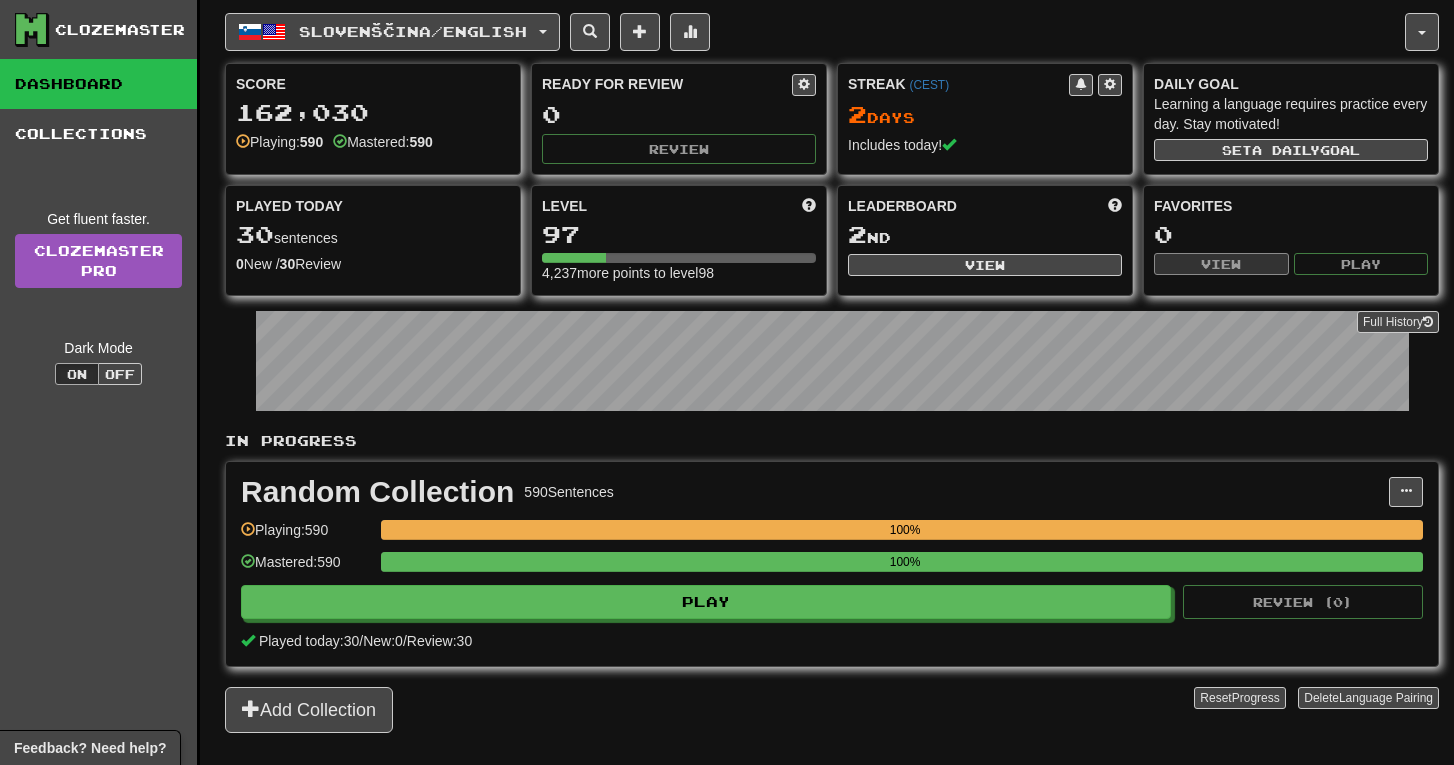 scroll, scrollTop: 0, scrollLeft: 0, axis: both 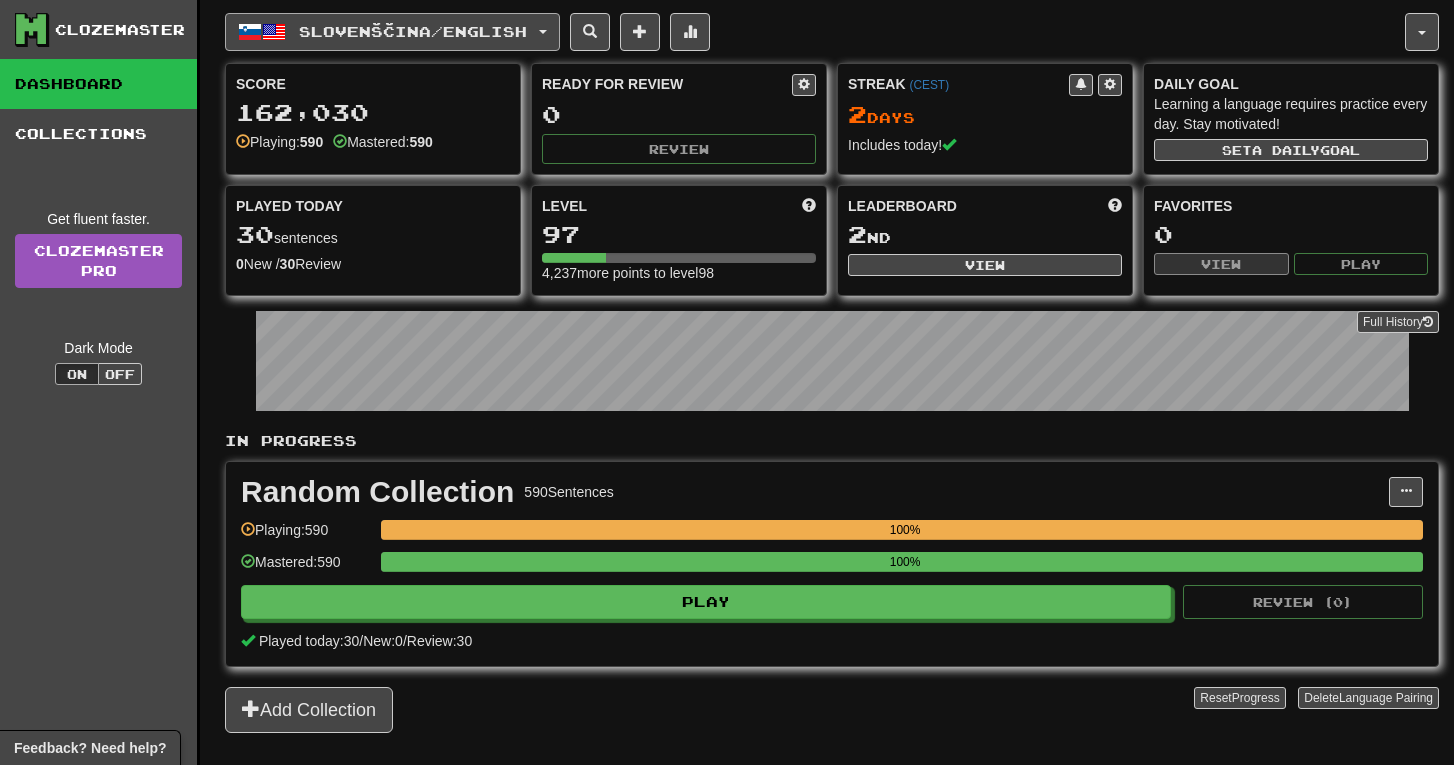 click on "Slovenščina  /  English" at bounding box center (413, 31) 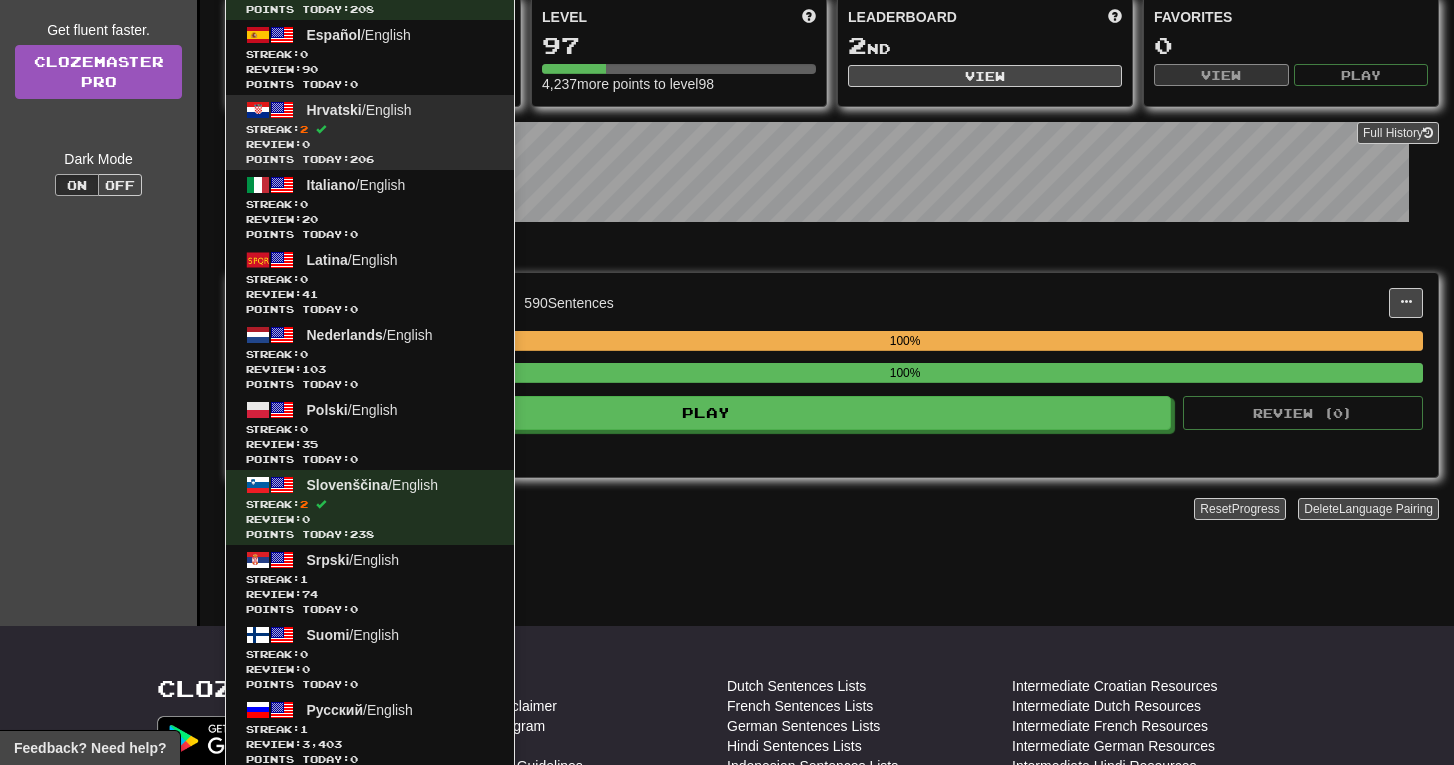 scroll, scrollTop: 301, scrollLeft: 0, axis: vertical 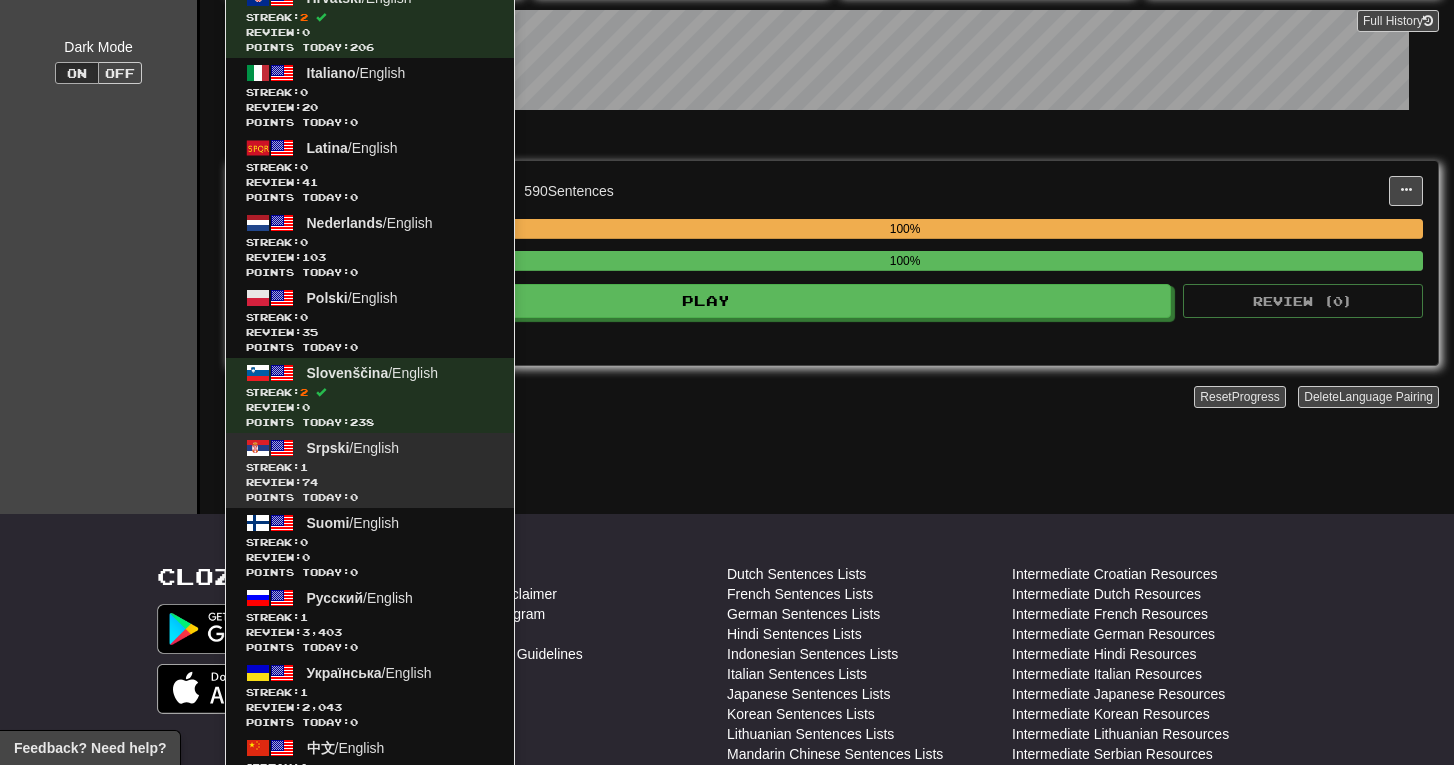 click on "Review:  74" at bounding box center [370, 482] 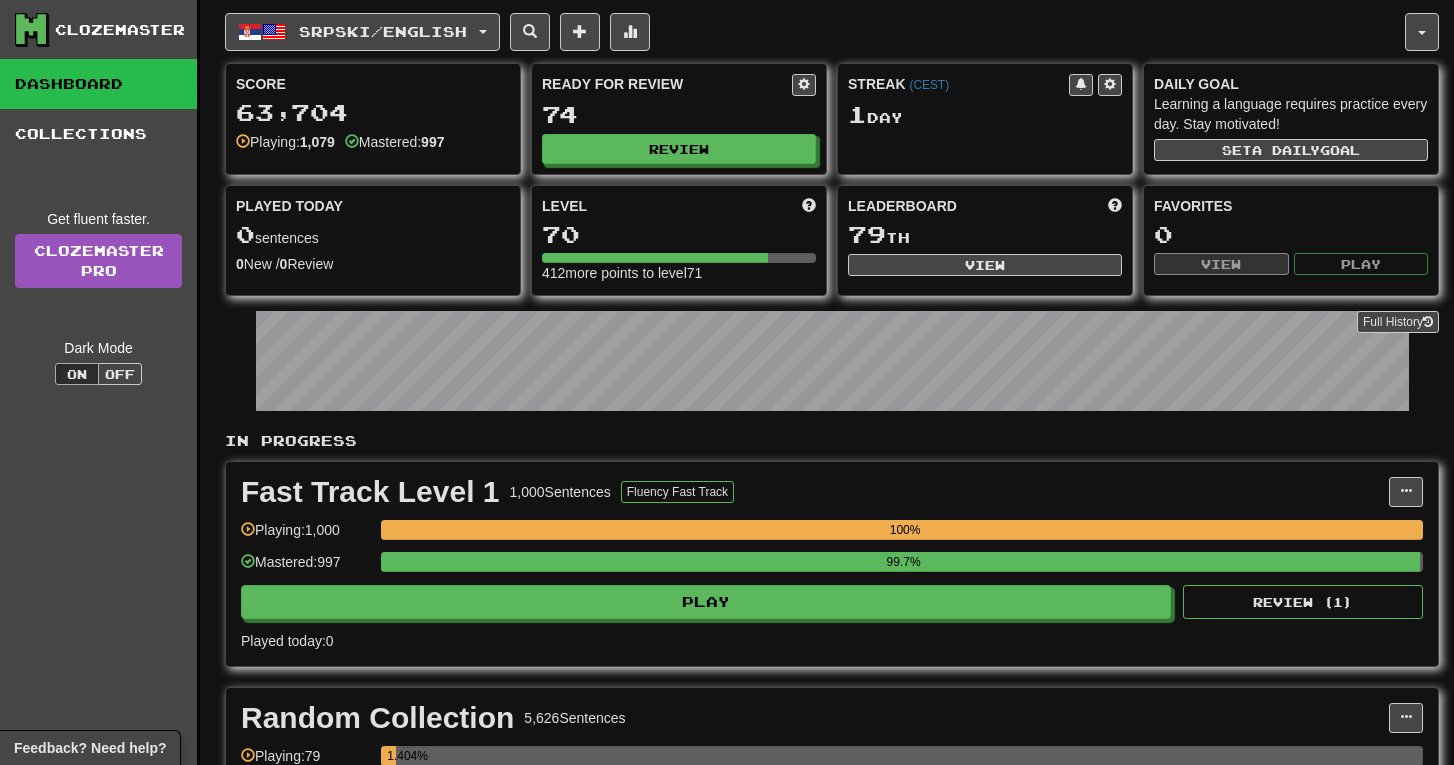 scroll, scrollTop: 0, scrollLeft: 0, axis: both 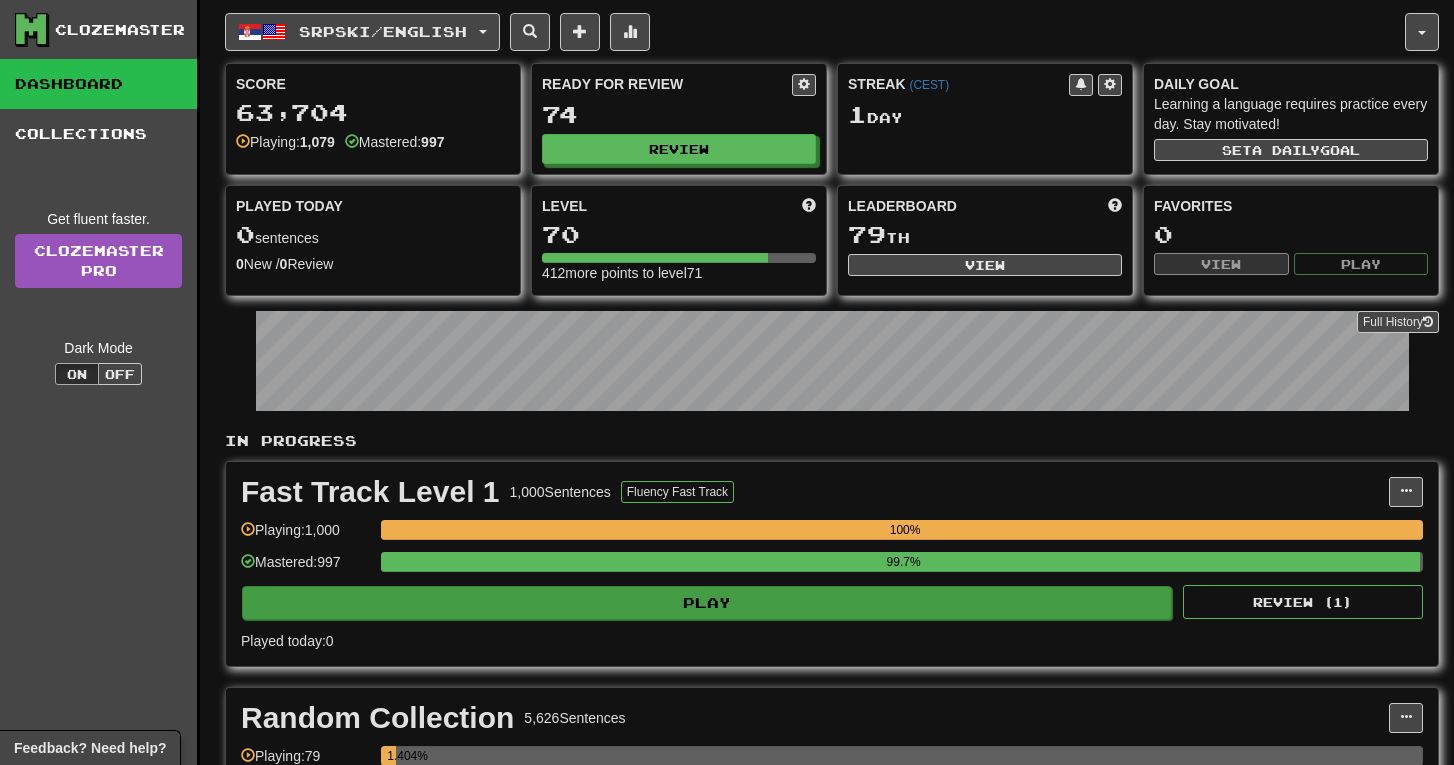 click on "Play" at bounding box center [707, 603] 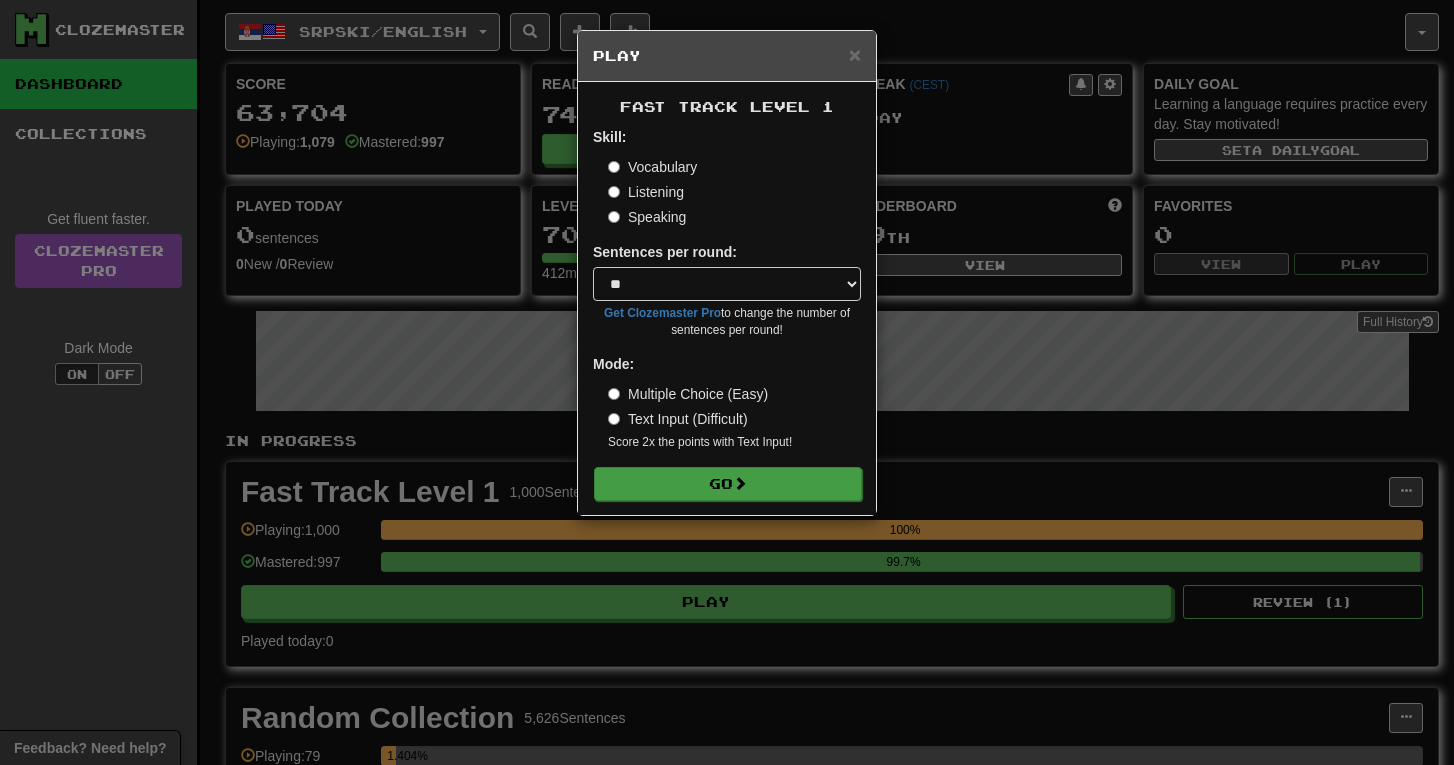 click at bounding box center (740, 483) 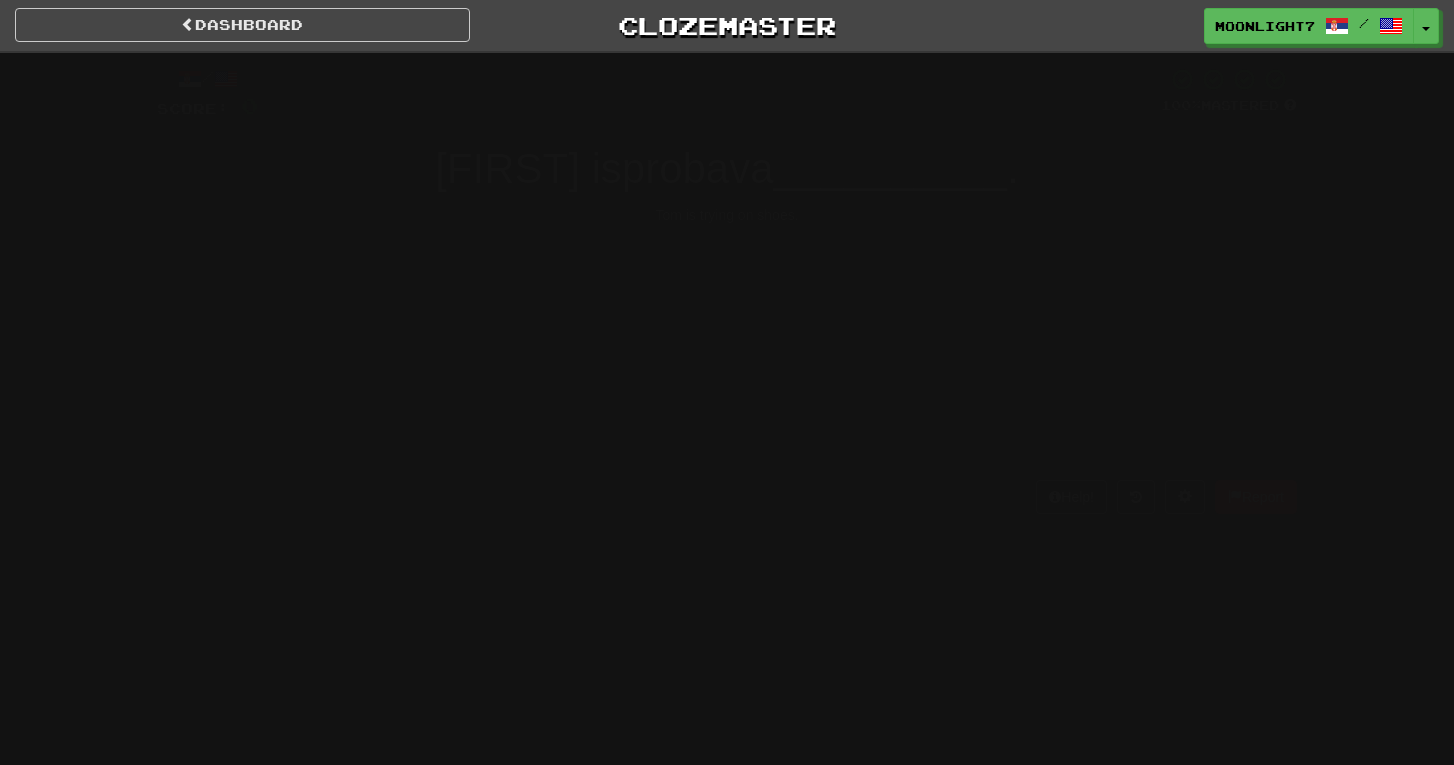 scroll, scrollTop: 0, scrollLeft: 0, axis: both 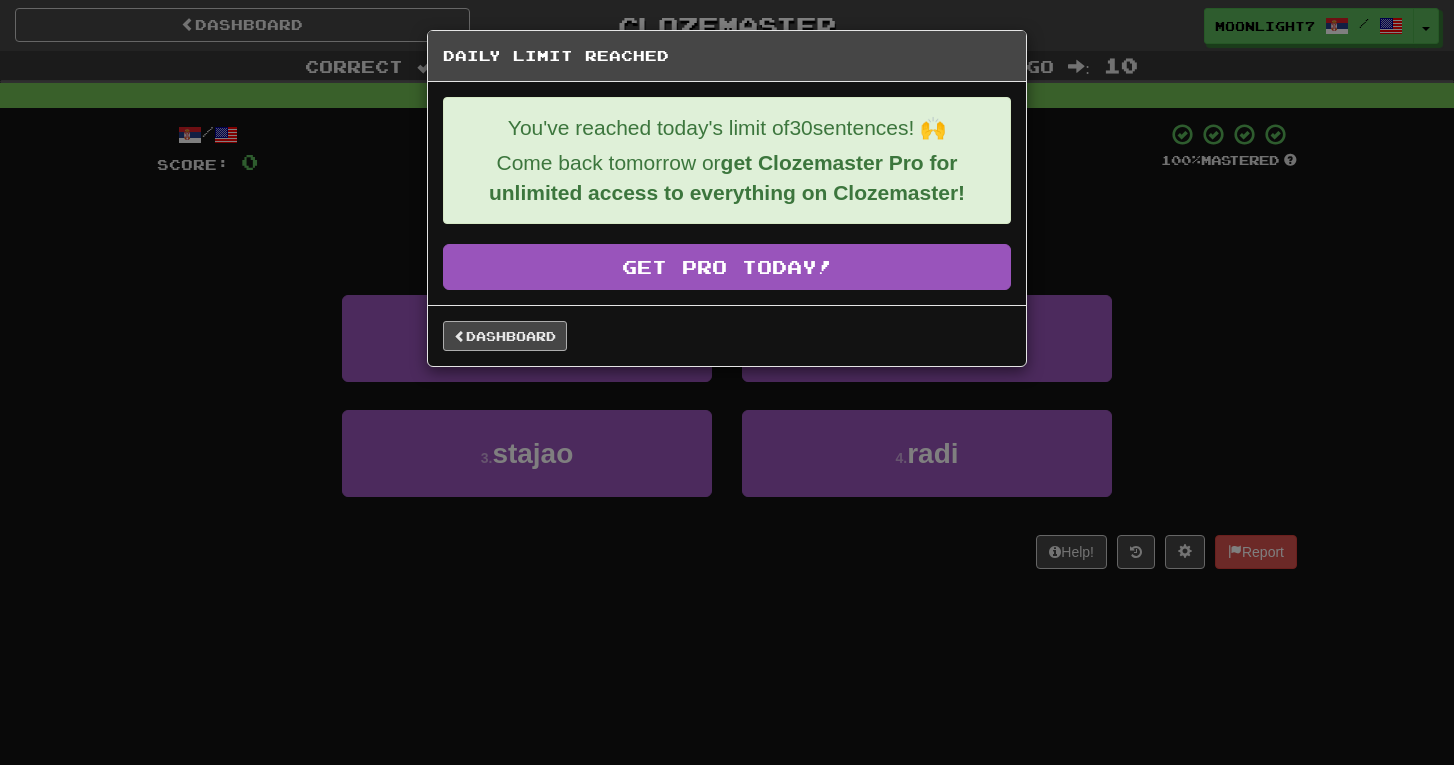 click on "Dashboard" at bounding box center (505, 336) 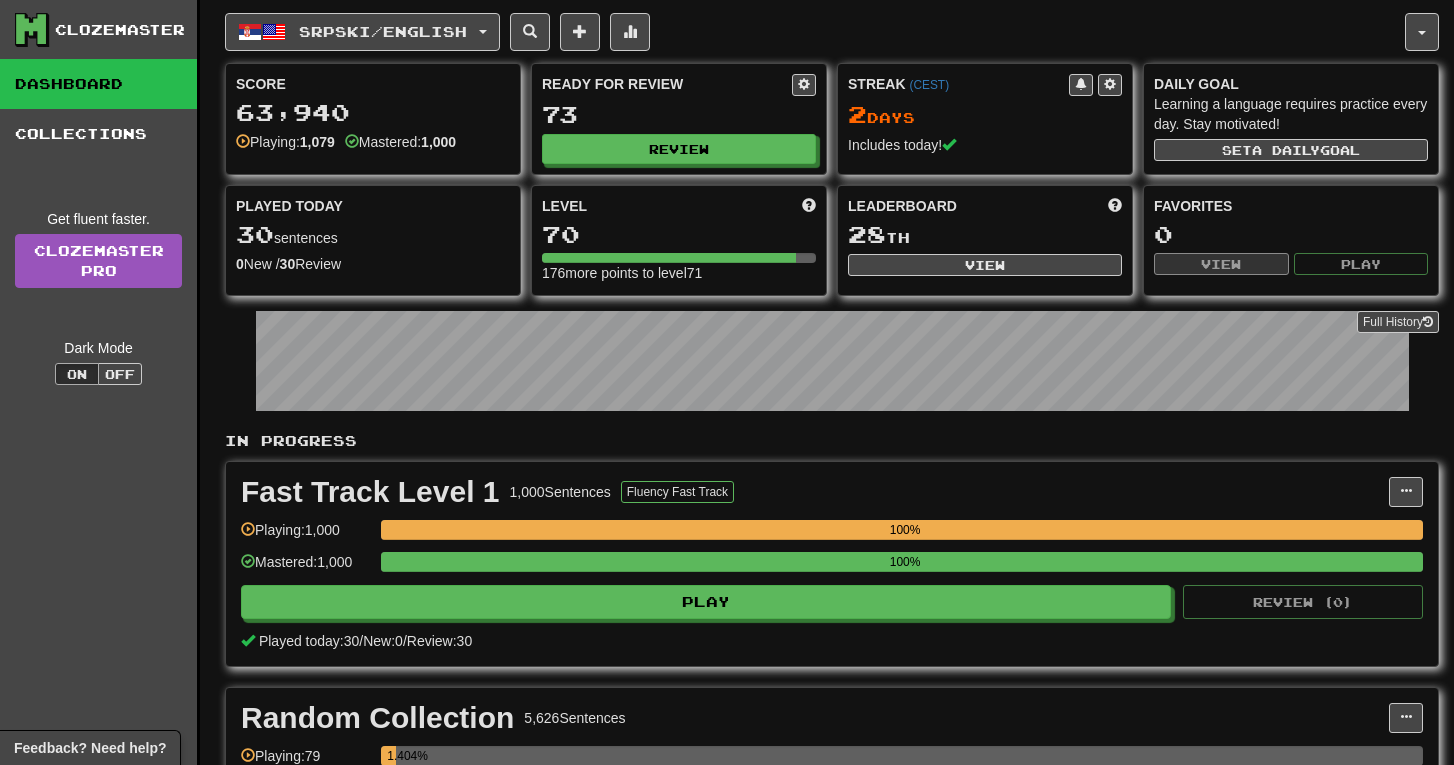 scroll, scrollTop: 0, scrollLeft: 0, axis: both 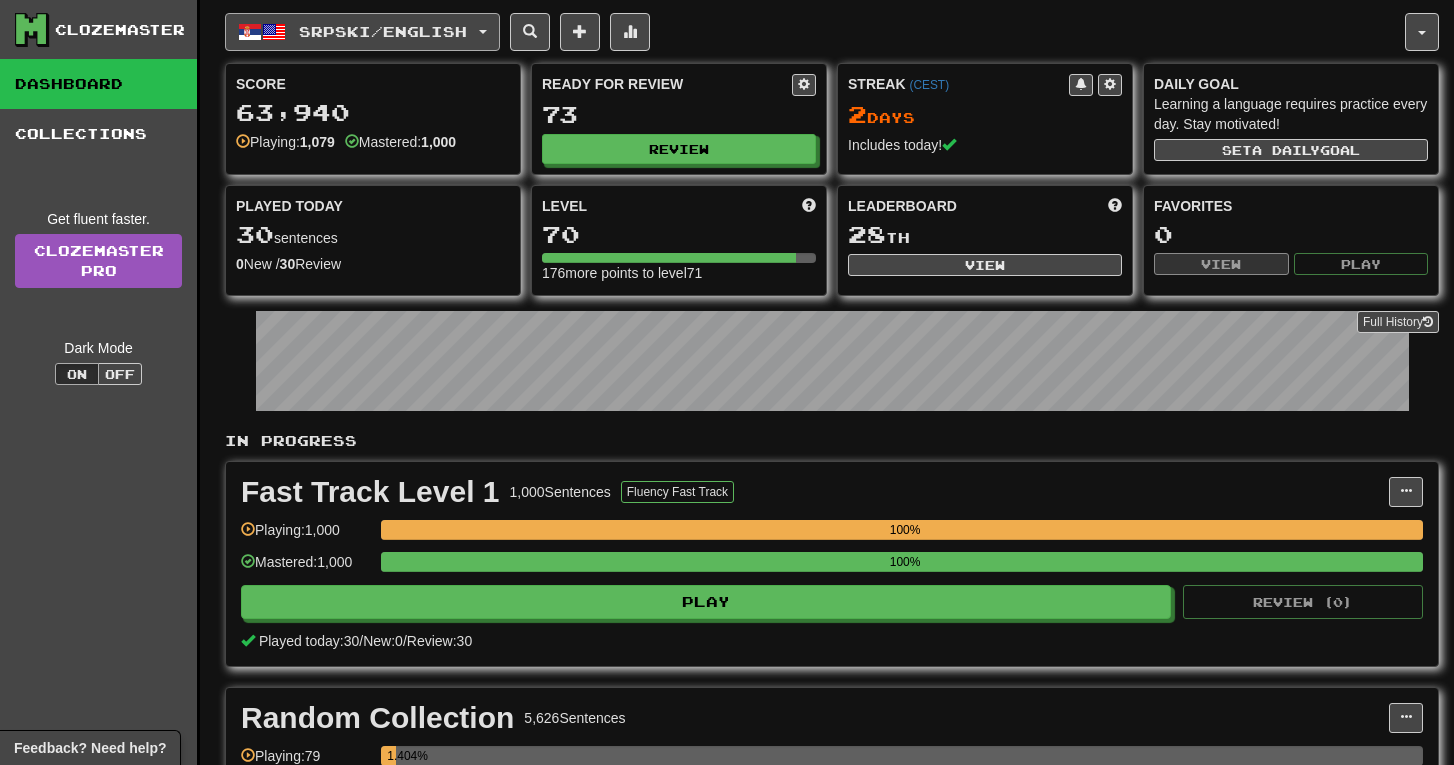 click on "Srpski  /  English" at bounding box center [362, 32] 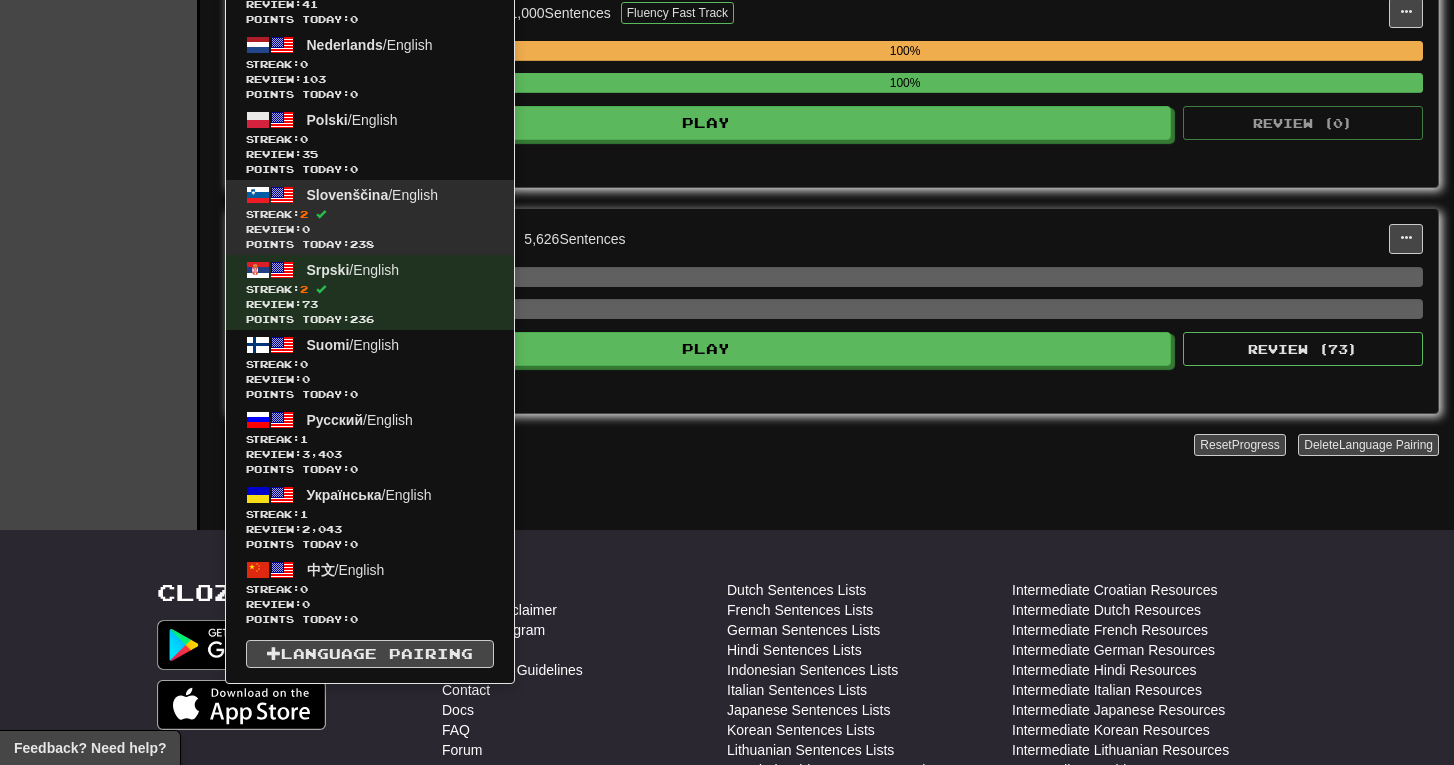 scroll, scrollTop: 535, scrollLeft: 0, axis: vertical 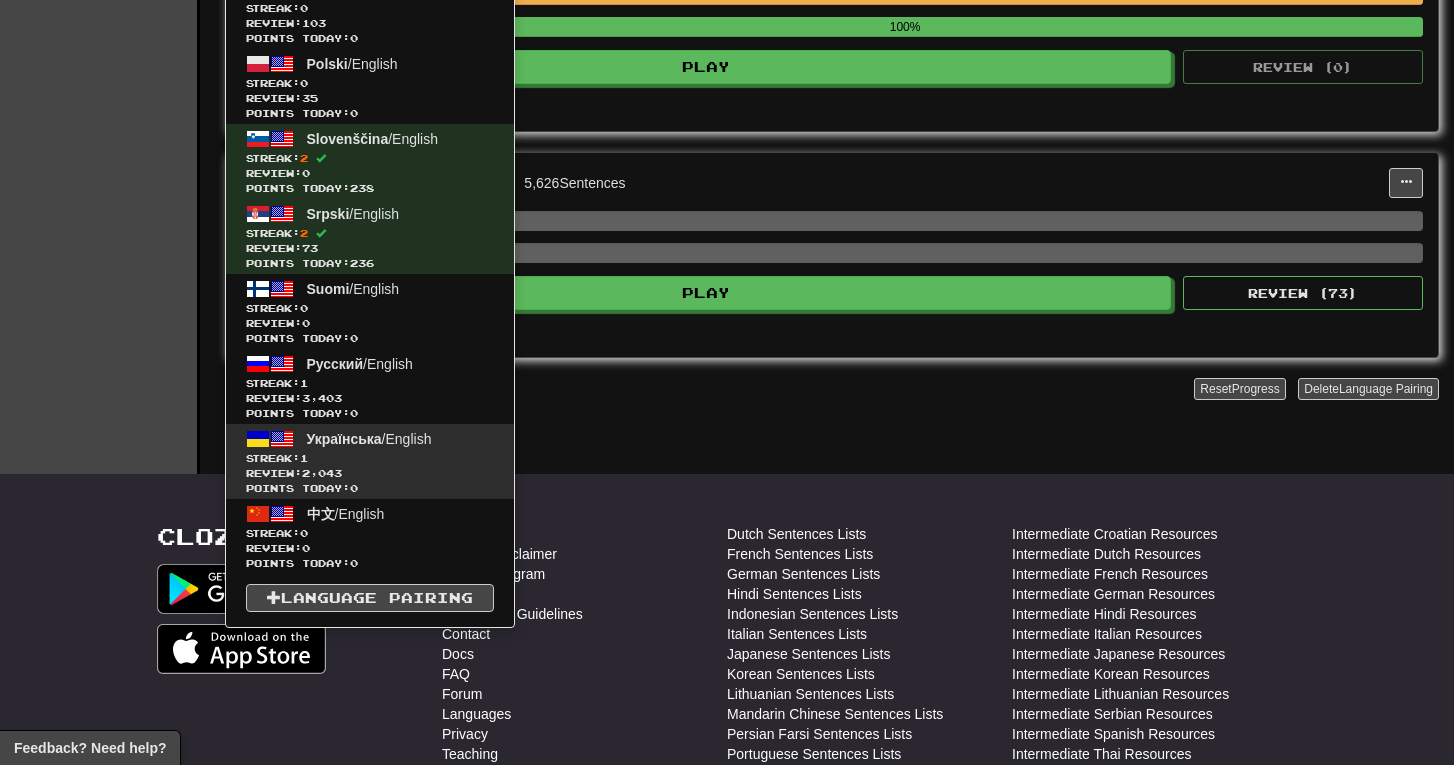 click on "Українська  /  English Streak:  1   Review:  2,043 Points today:  0" at bounding box center [370, 461] 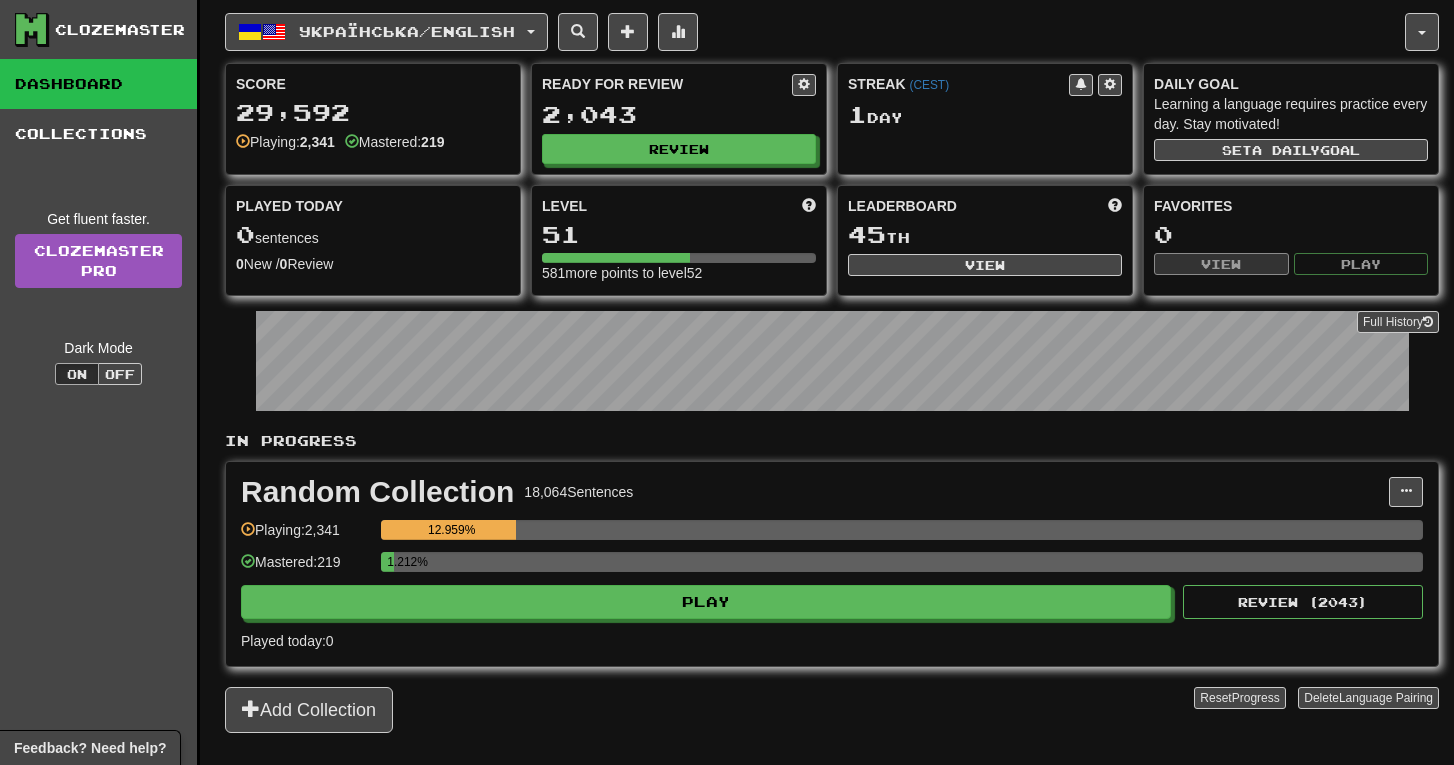scroll, scrollTop: 0, scrollLeft: 0, axis: both 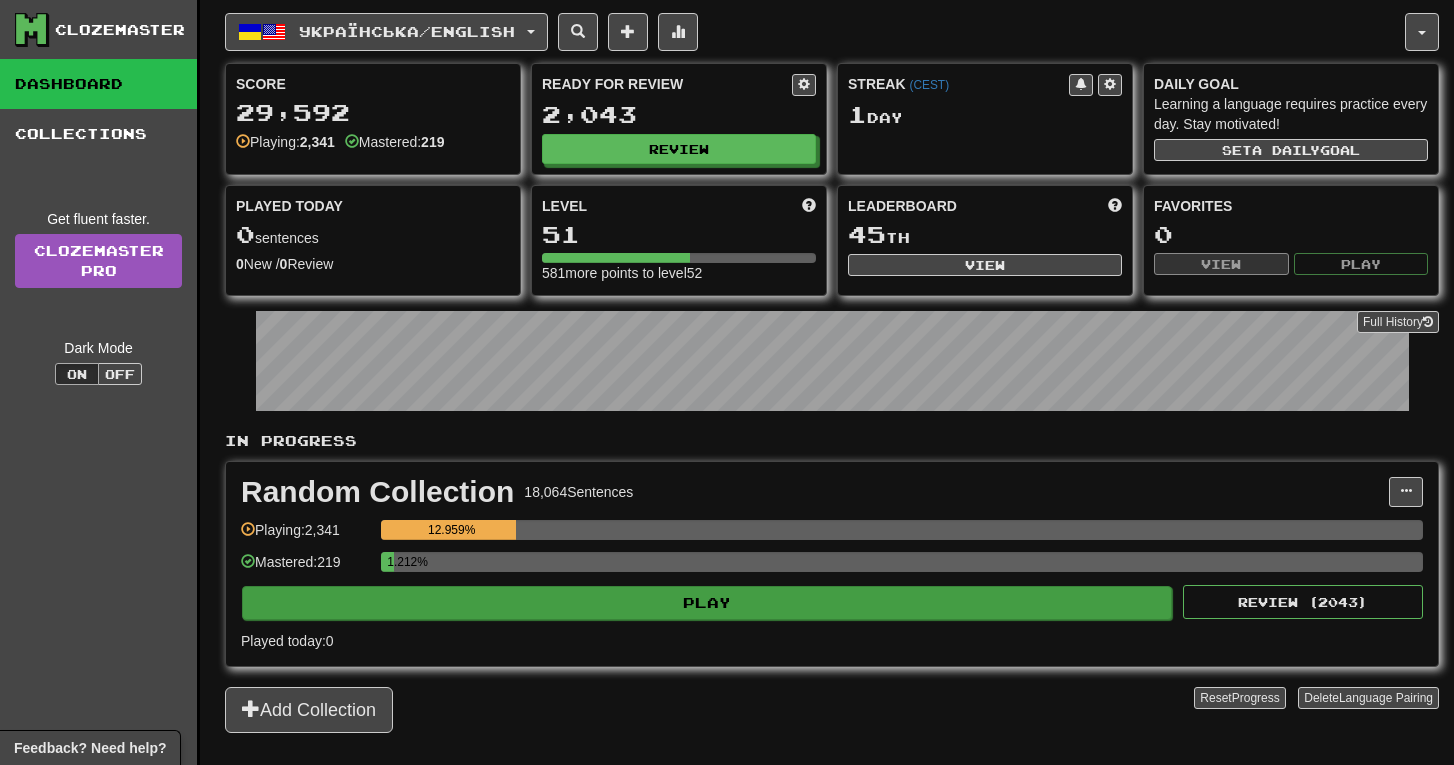 click on "Play" at bounding box center (707, 603) 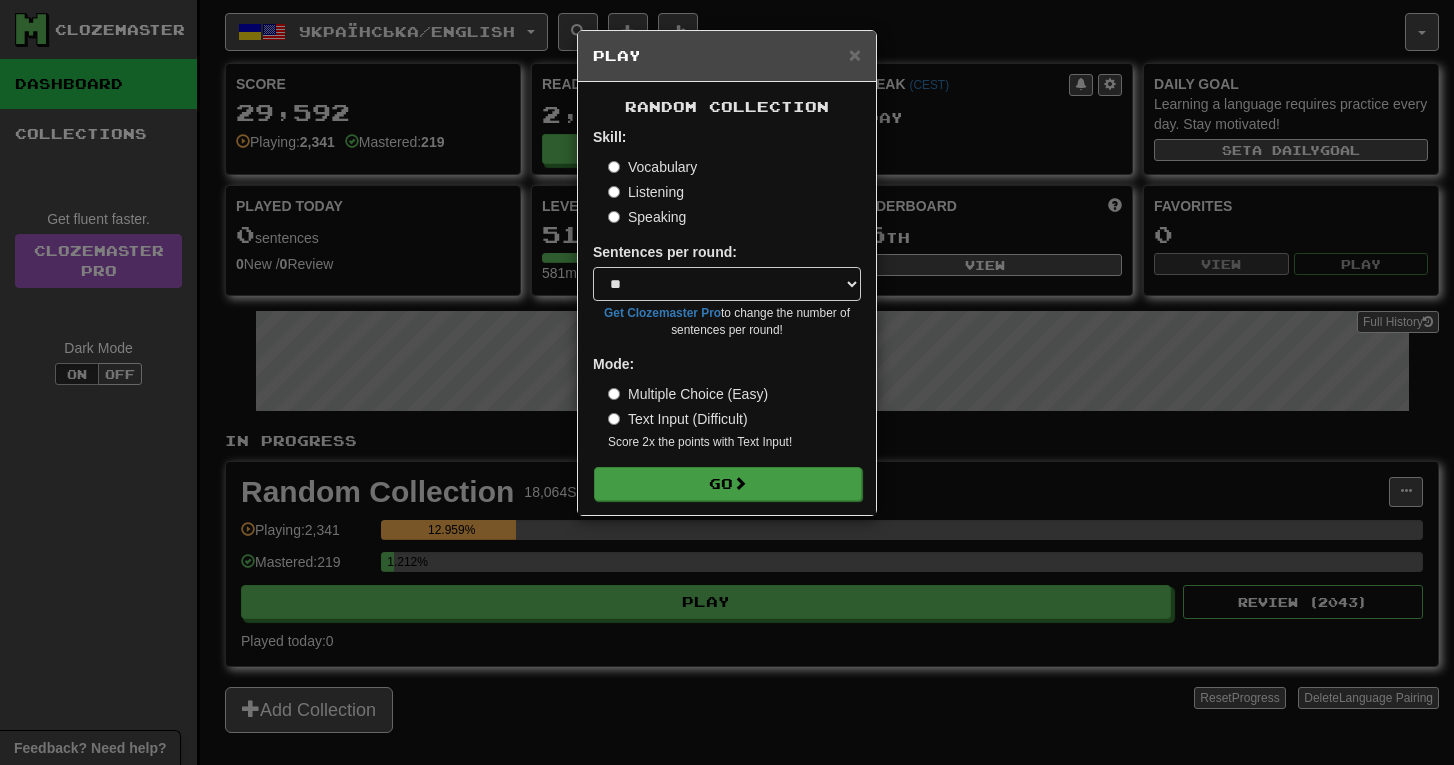 click on "Go" at bounding box center (728, 484) 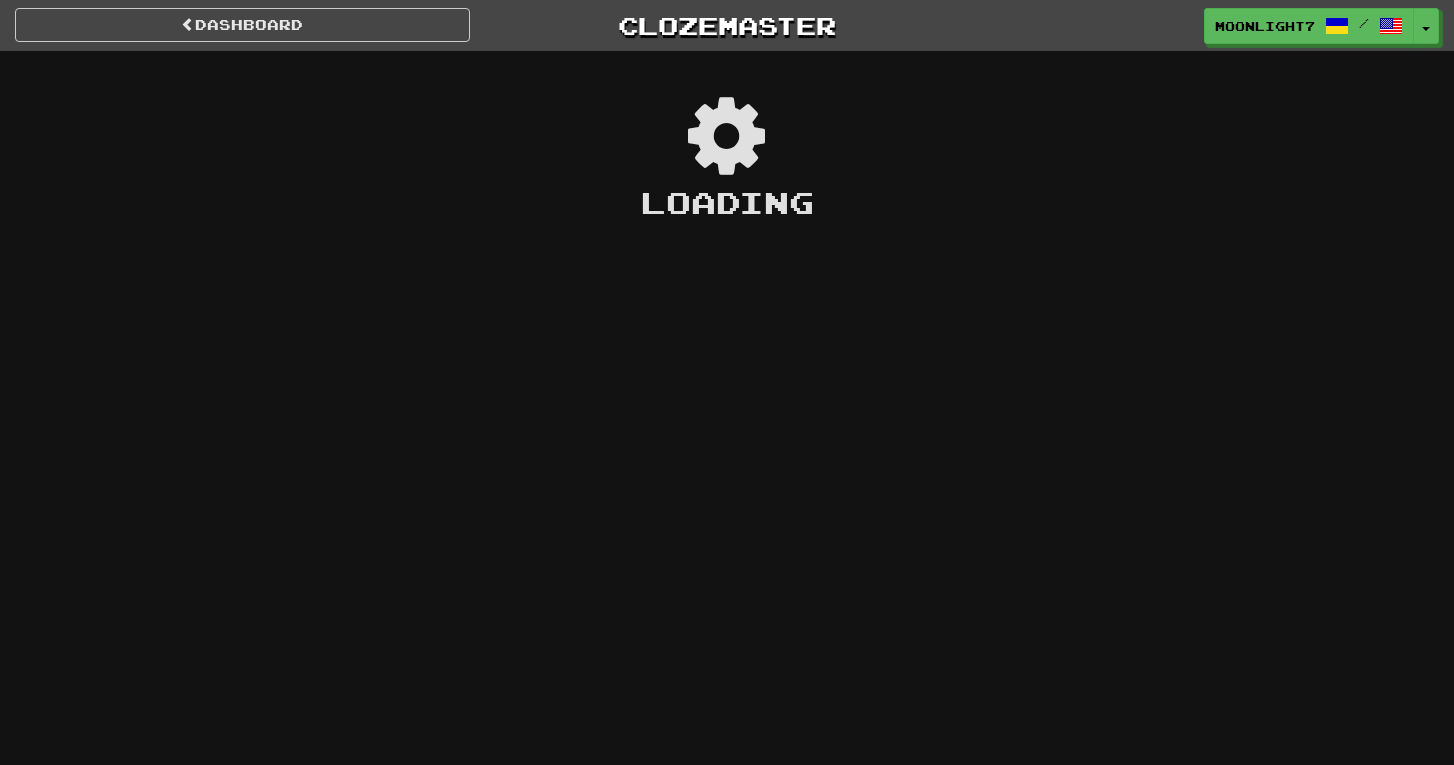 scroll, scrollTop: 0, scrollLeft: 0, axis: both 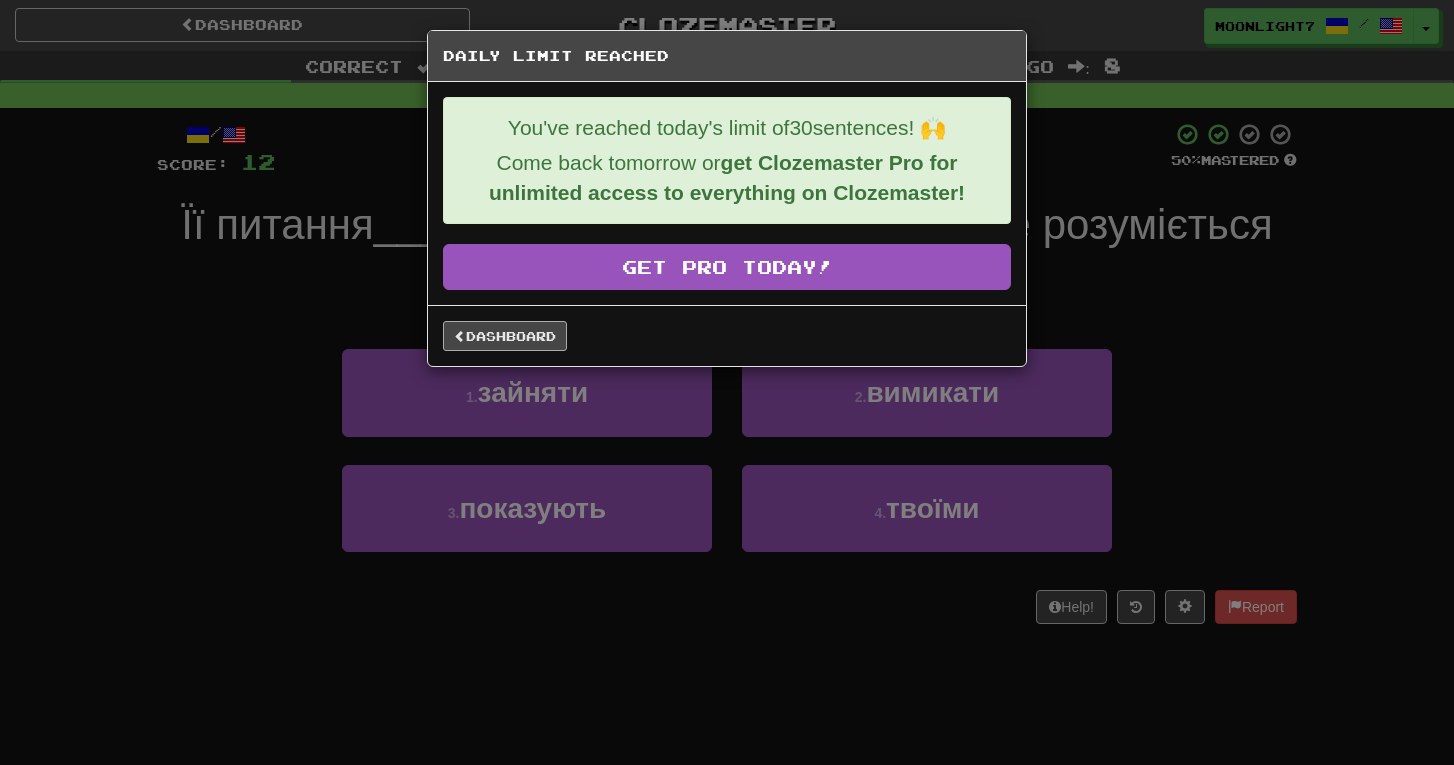 click on "Dashboard" at bounding box center (505, 336) 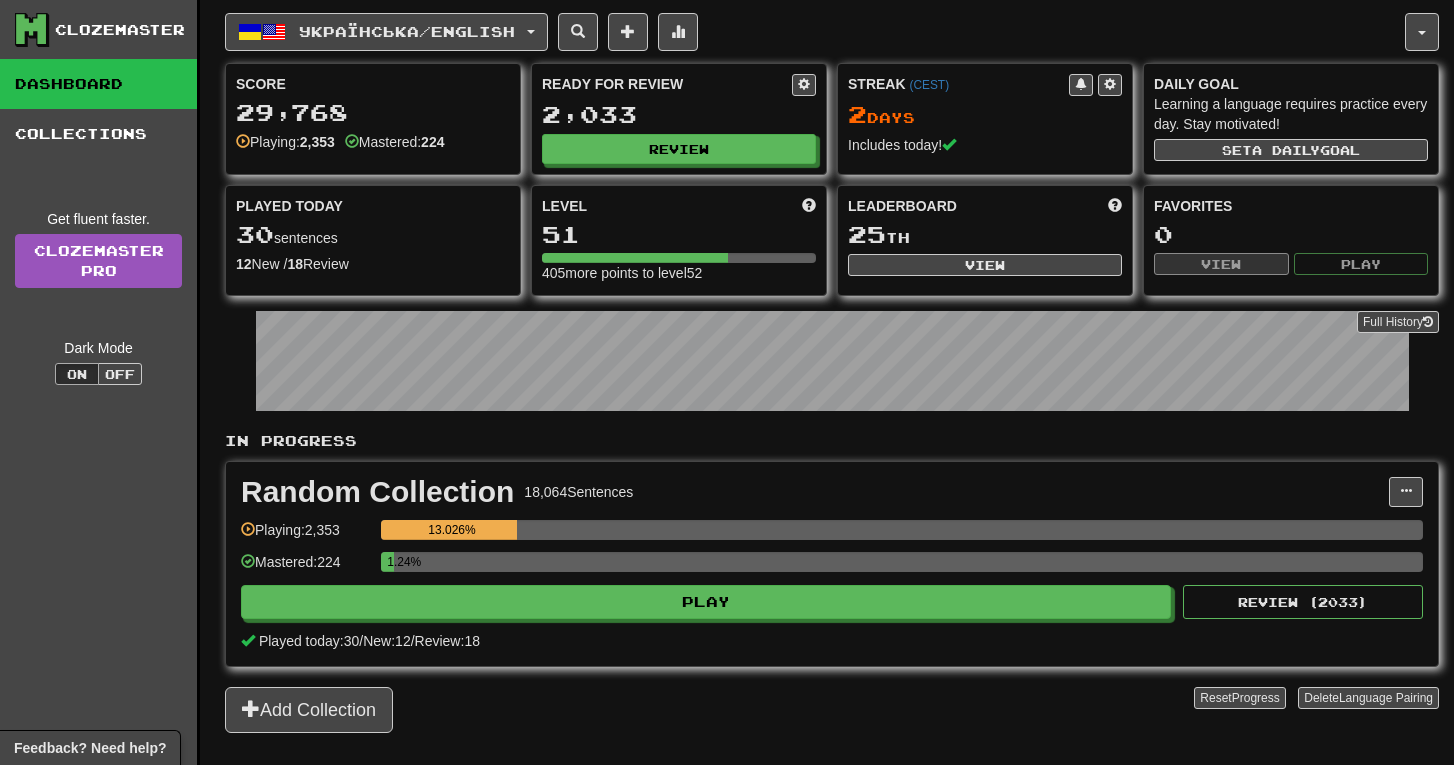 scroll, scrollTop: 0, scrollLeft: 0, axis: both 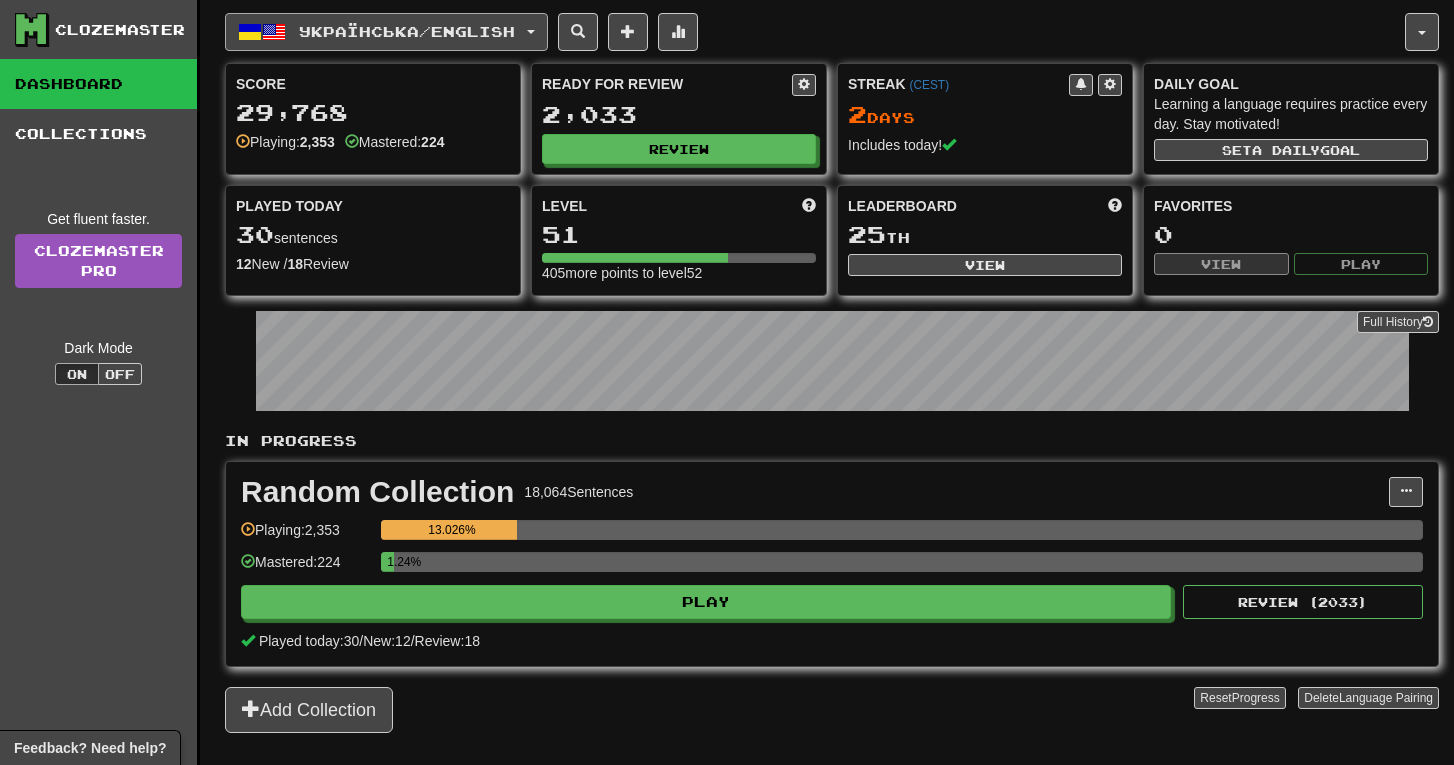 click on "Українська  /  English" at bounding box center [407, 31] 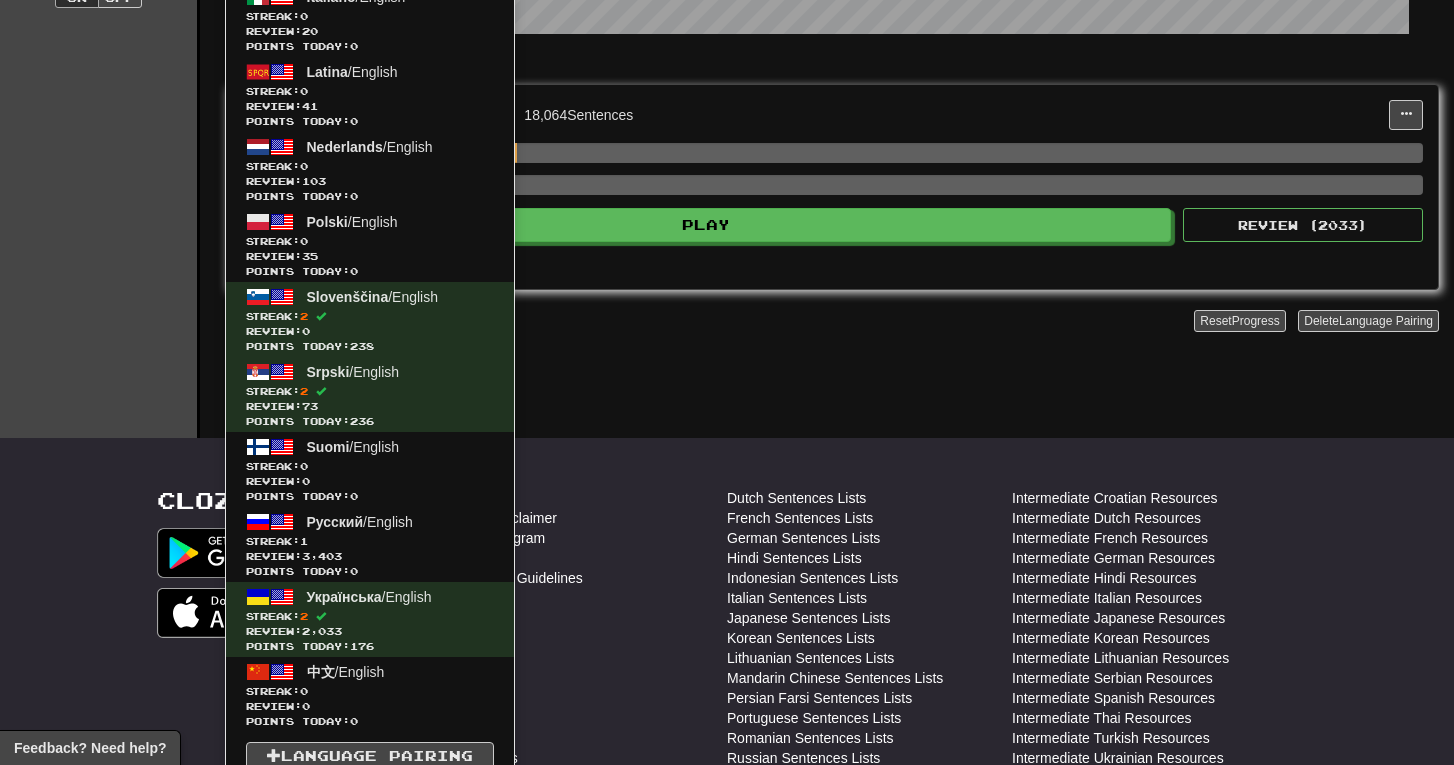 scroll, scrollTop: 434, scrollLeft: 0, axis: vertical 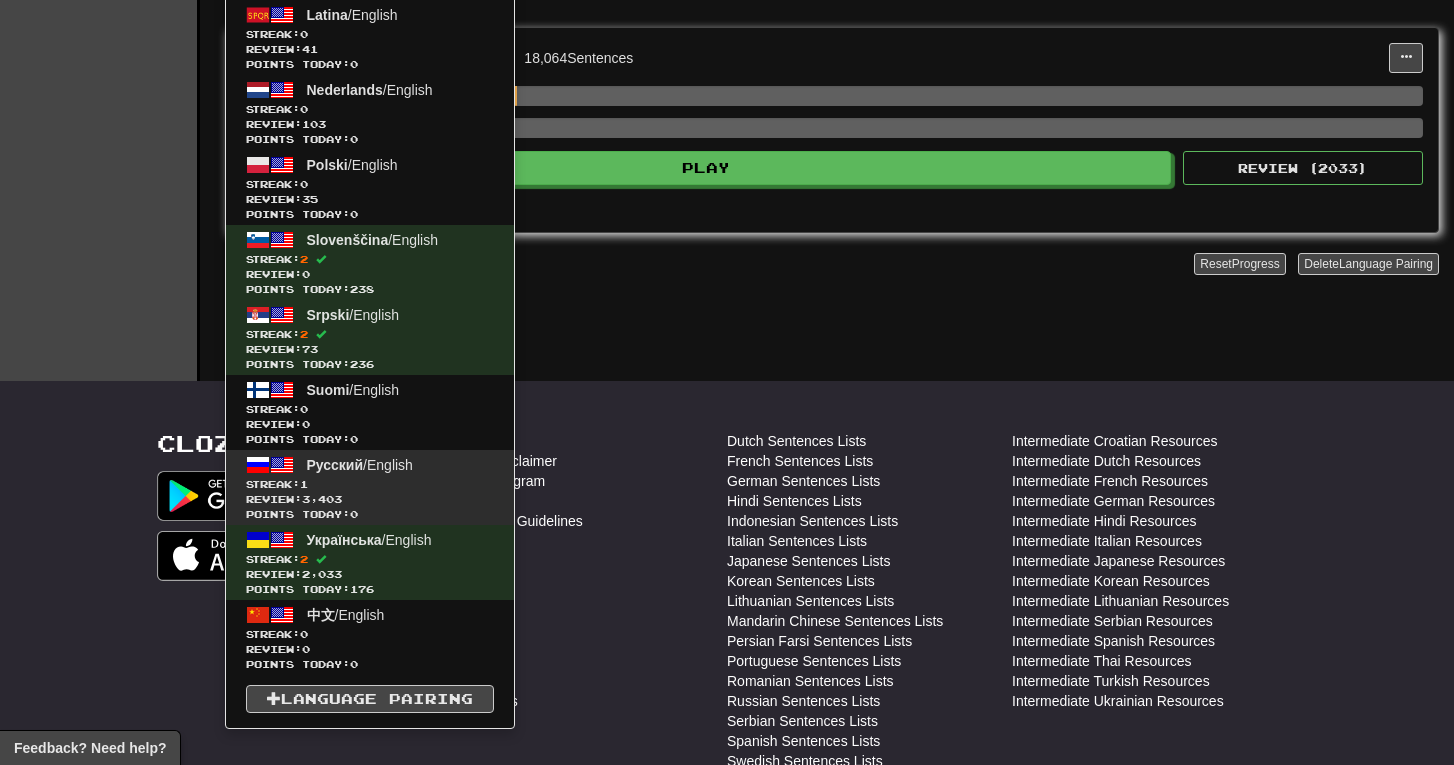 click on "Streak:  1" at bounding box center (370, 484) 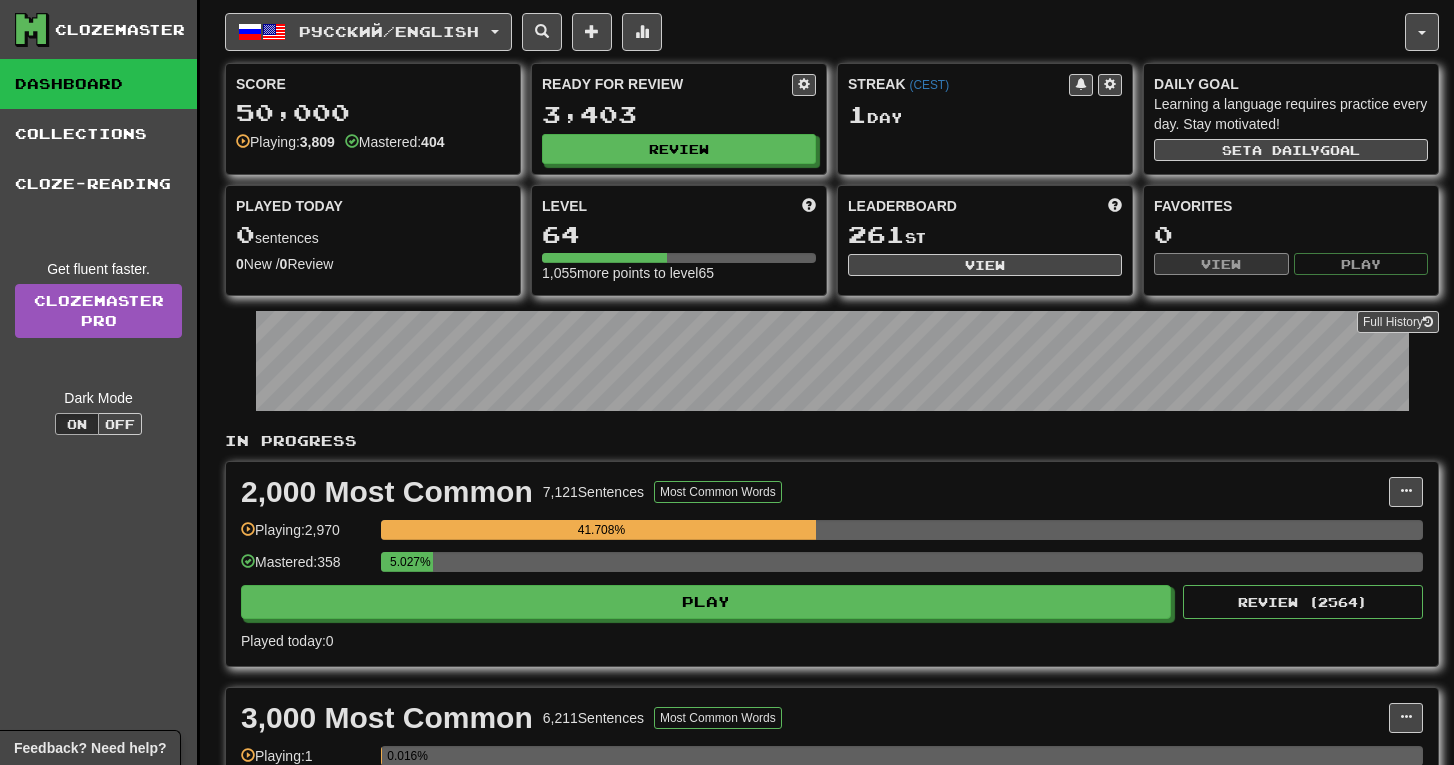 scroll, scrollTop: 0, scrollLeft: 0, axis: both 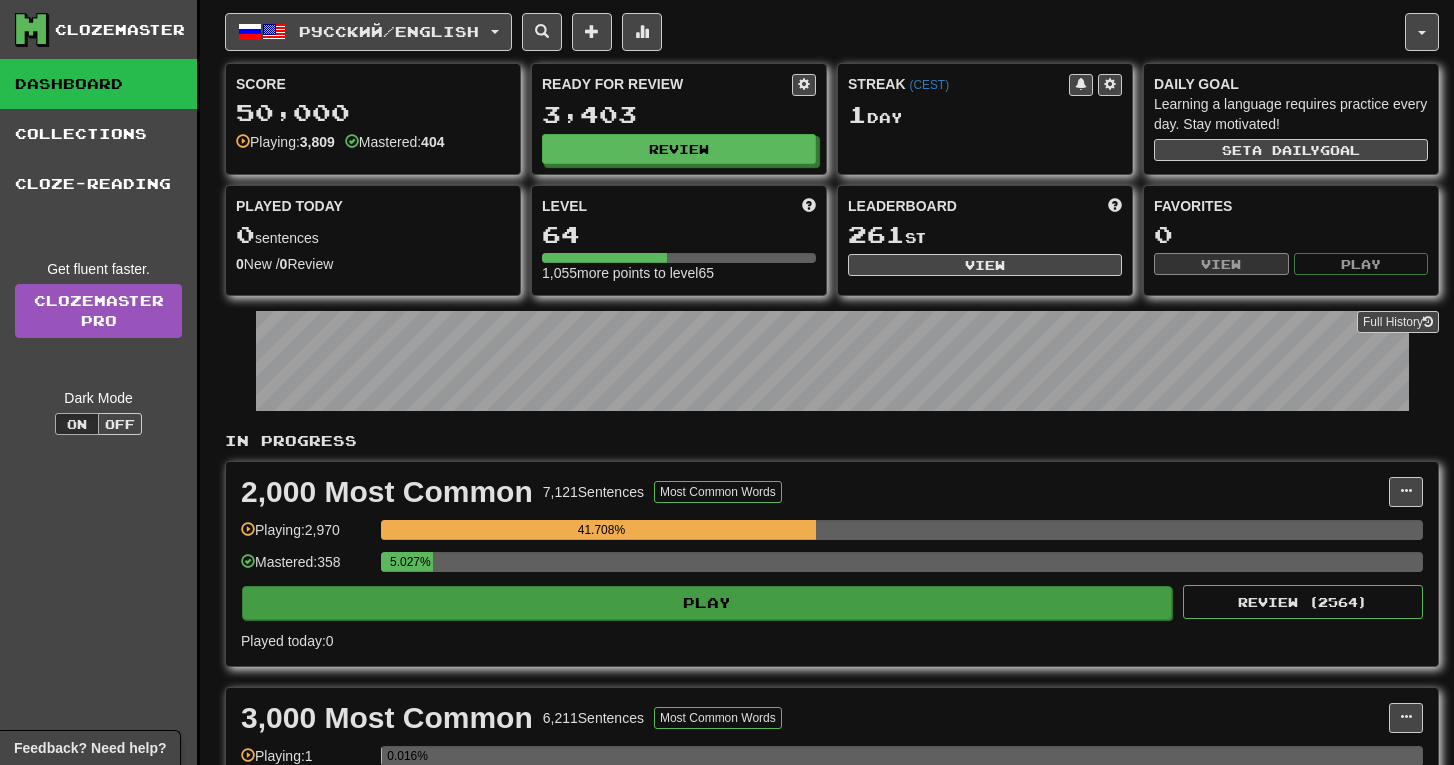 click on "Play" at bounding box center (707, 603) 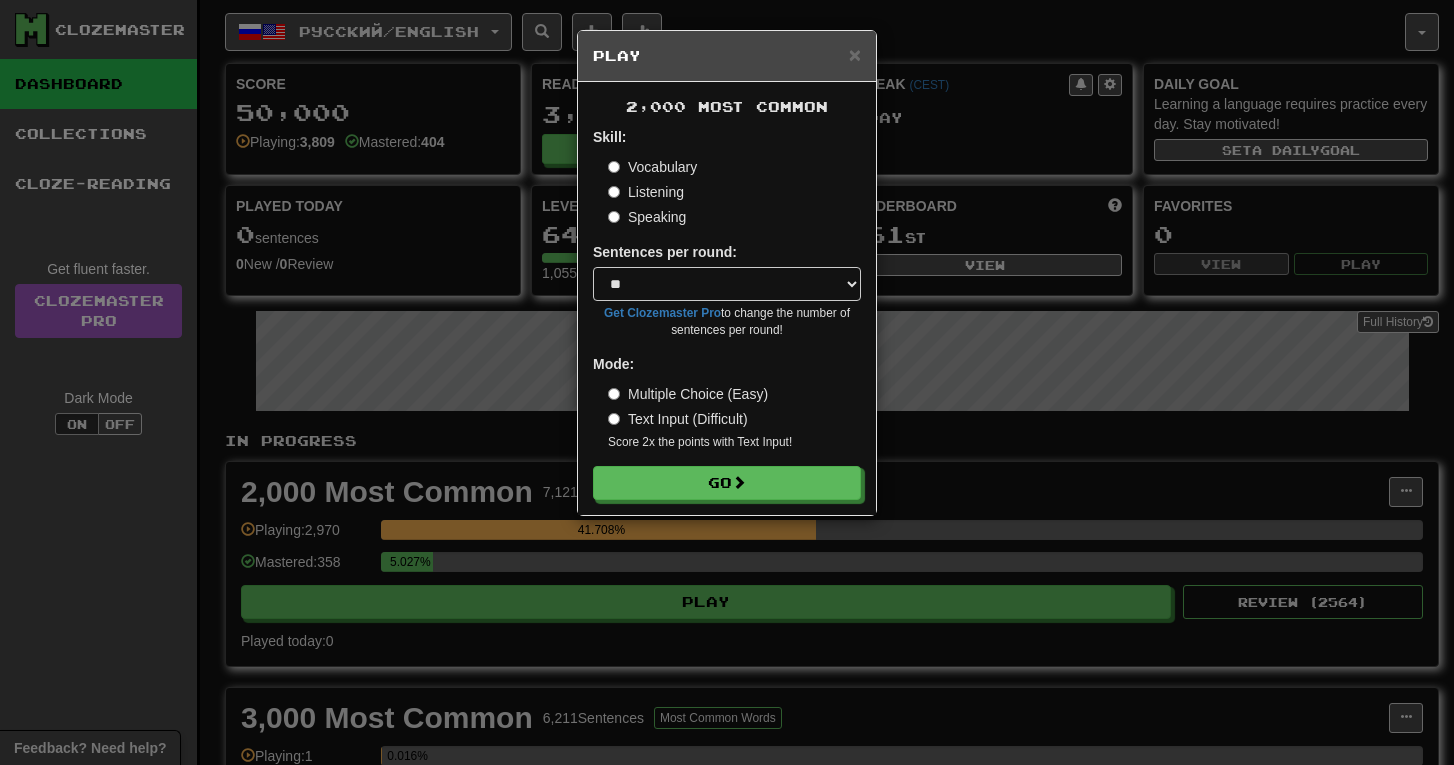 click on "2,000 Most Common Skill: Vocabulary Listening Speaking Sentences per round: * ** ** ** ** ** *** ******** Get Clozemaster Pro  to change the number of sentences per round! Mode: Multiple Choice (Easy) Text Input (Difficult) Score 2x the points with Text Input ! Go" at bounding box center (727, 298) 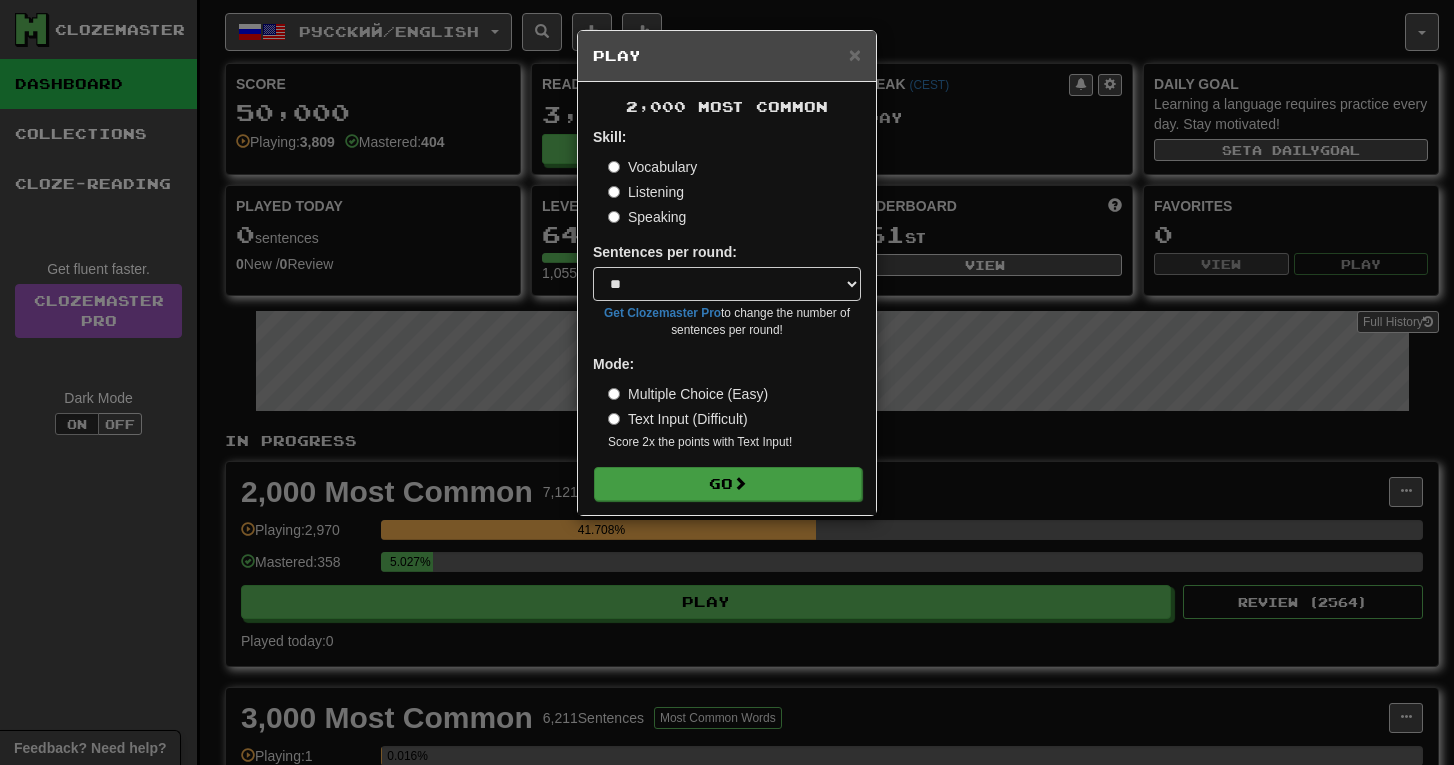 click on "Go" at bounding box center [728, 484] 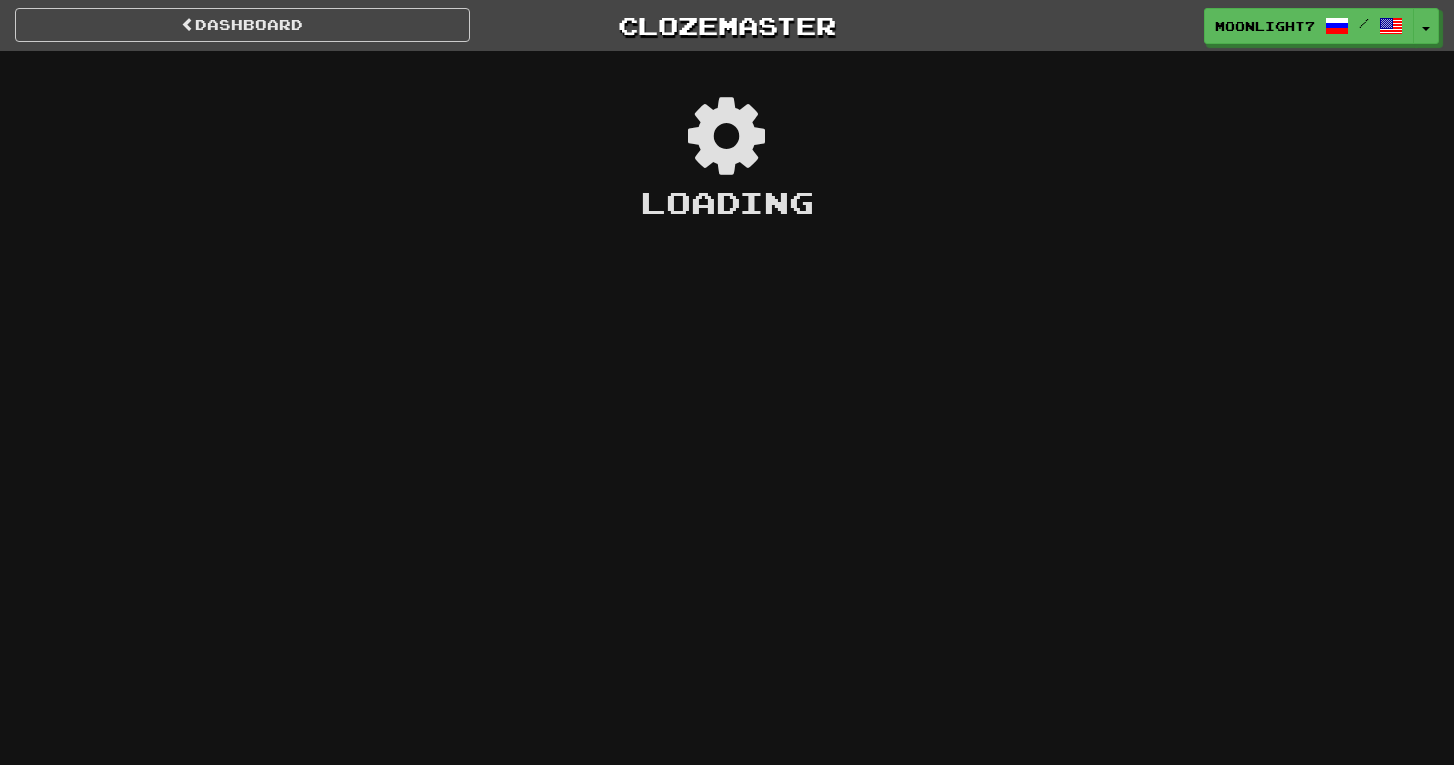 scroll, scrollTop: 0, scrollLeft: 0, axis: both 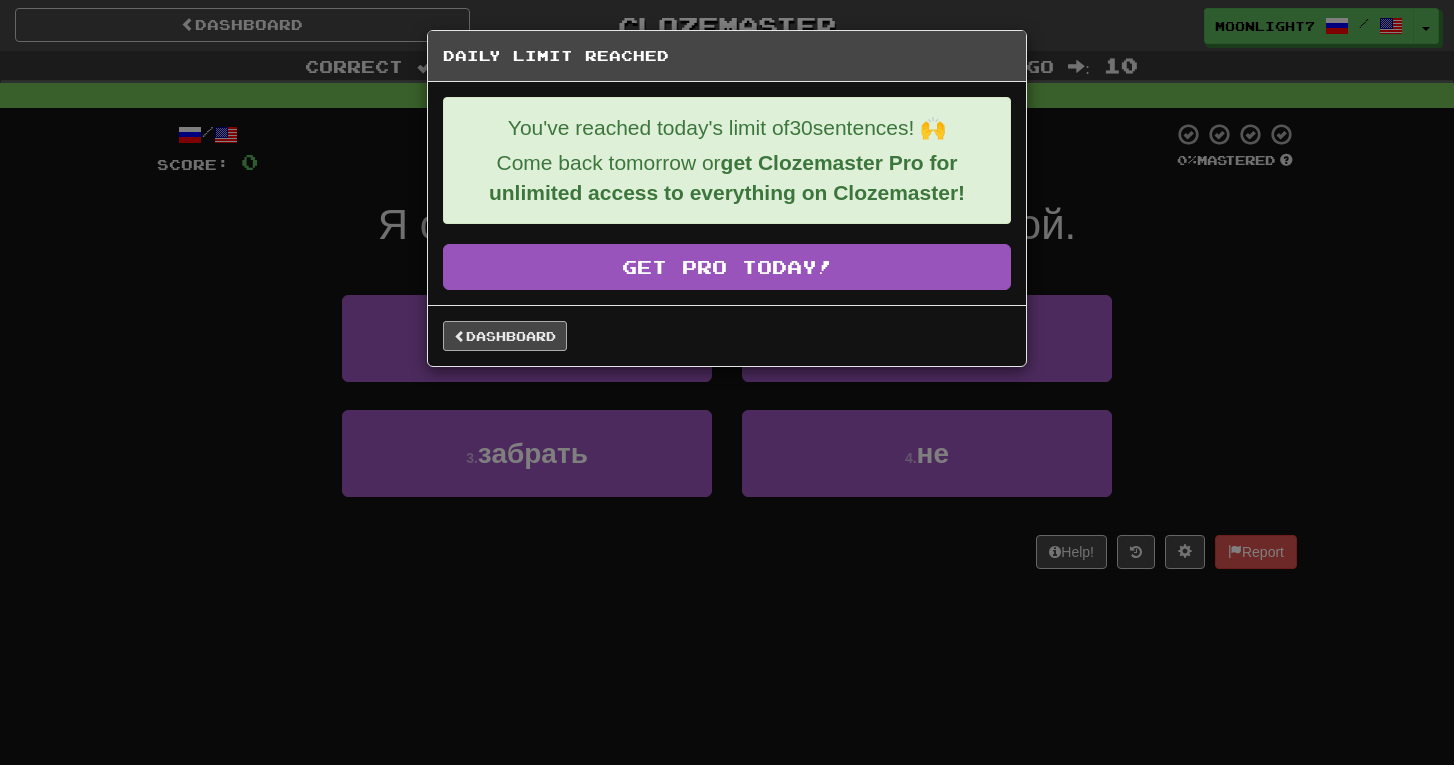 click on "Dashboard" at bounding box center [505, 336] 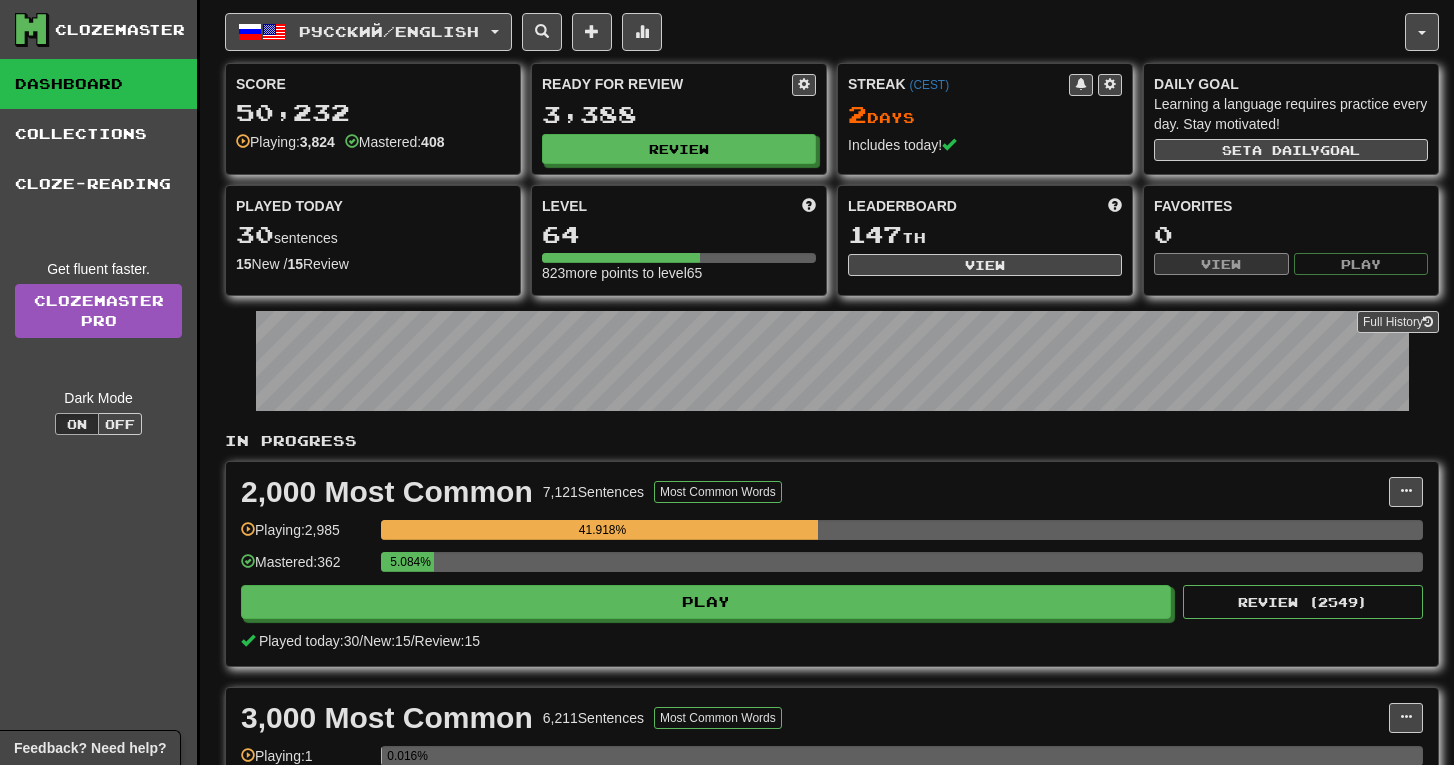 scroll, scrollTop: 0, scrollLeft: 0, axis: both 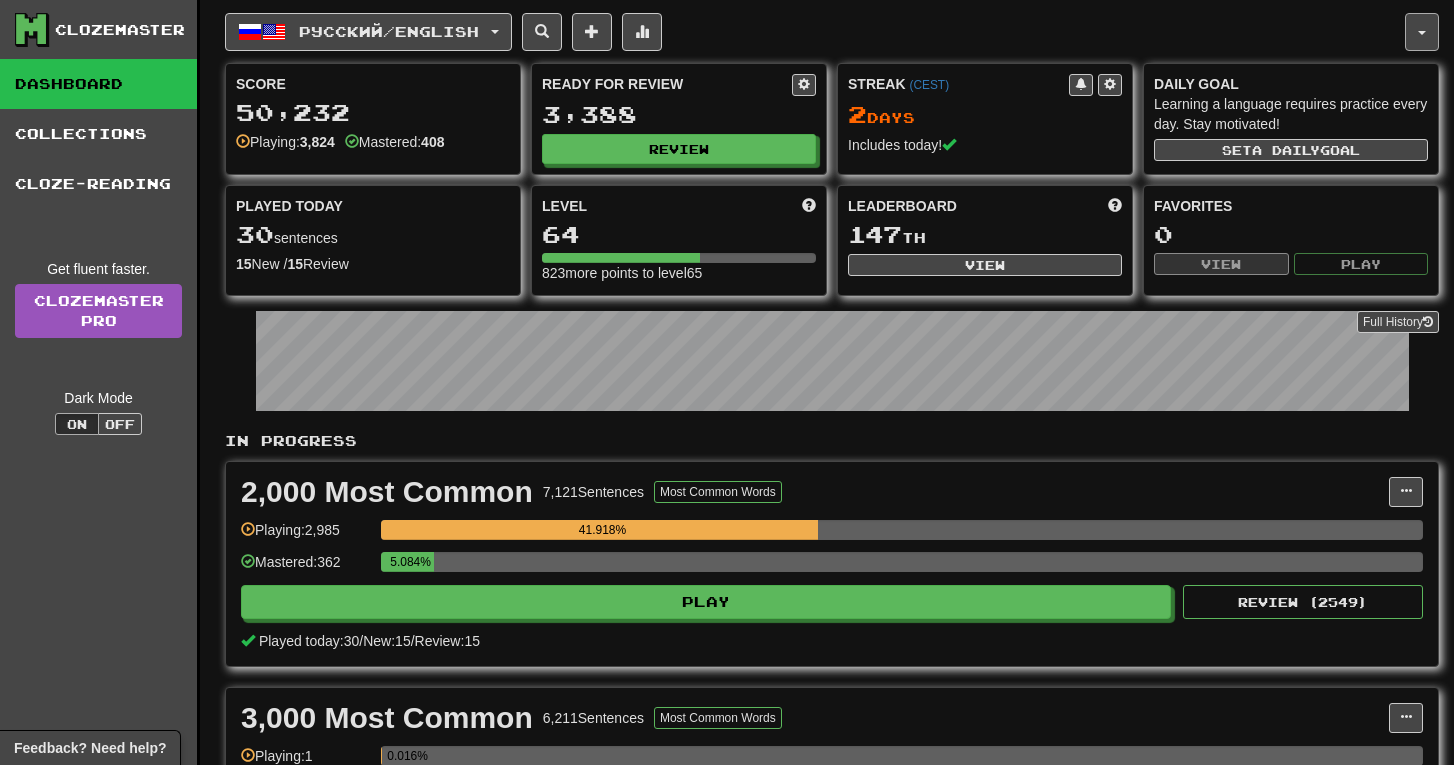 click at bounding box center [1422, 32] 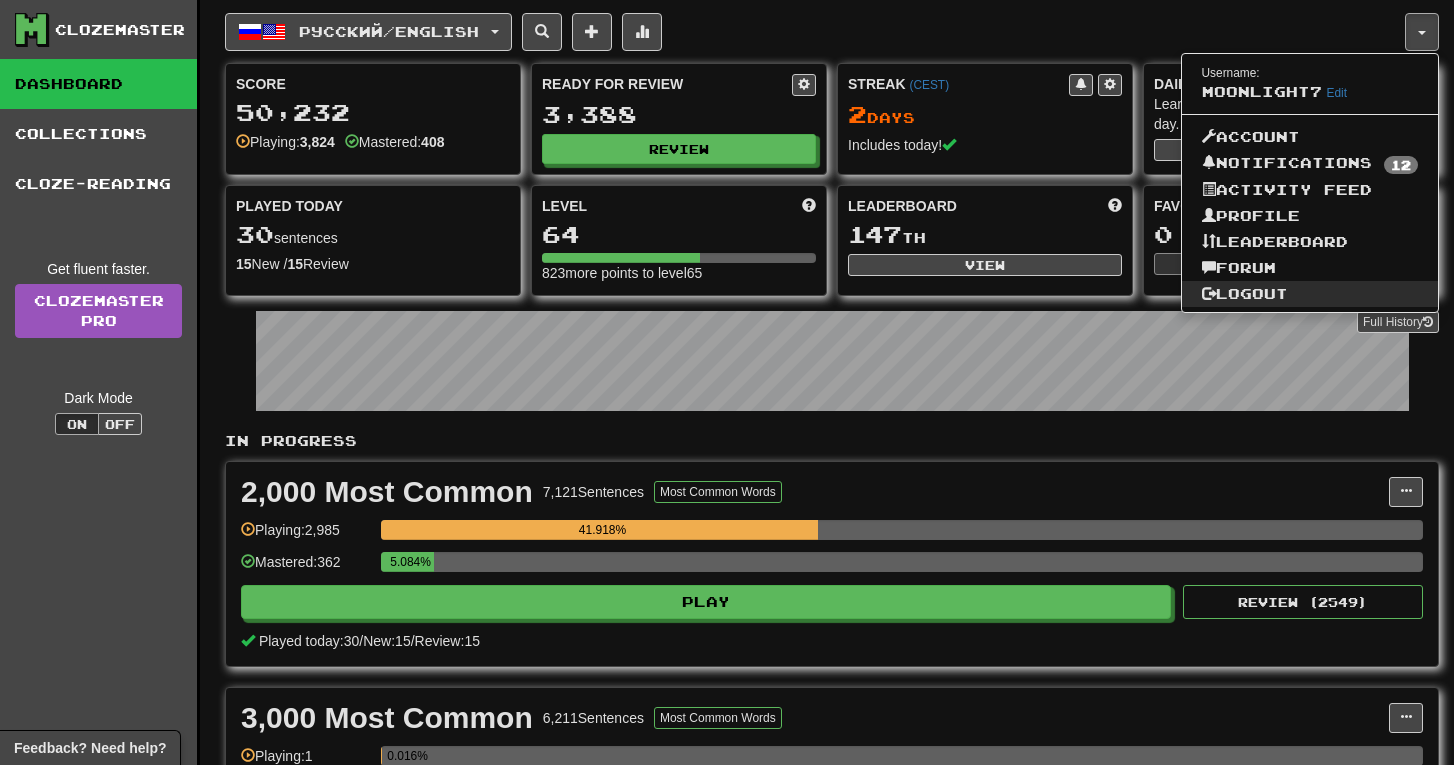 click on "Logout" at bounding box center (1310, 294) 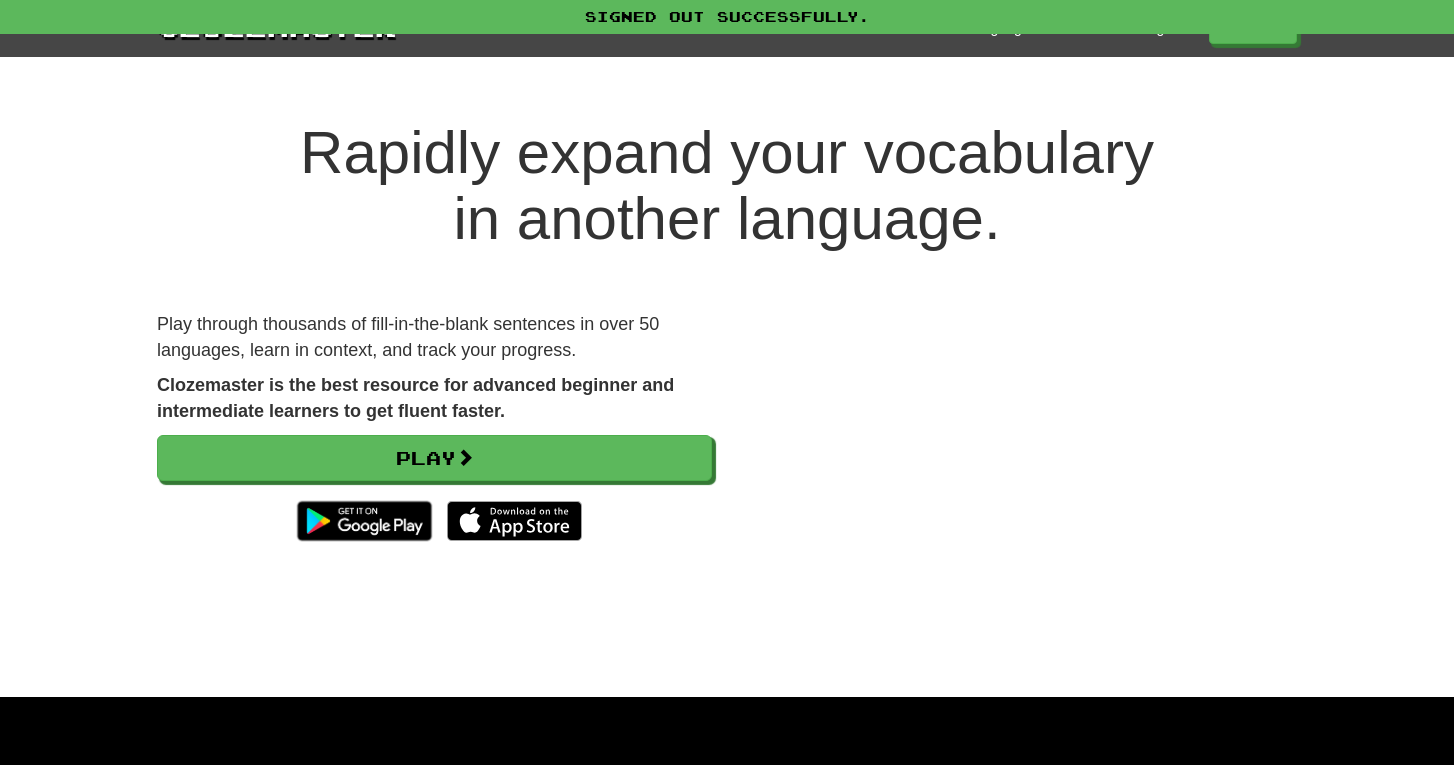 scroll, scrollTop: 0, scrollLeft: 0, axis: both 